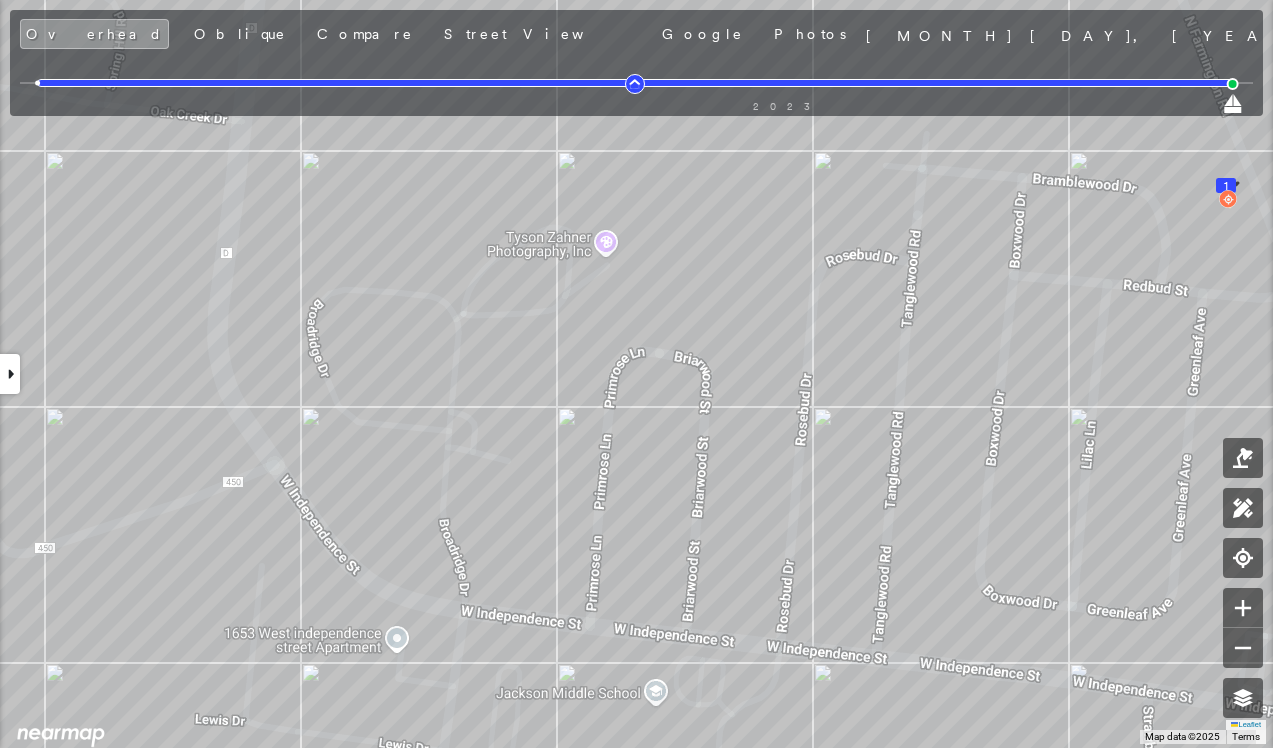 scroll, scrollTop: 0, scrollLeft: 0, axis: both 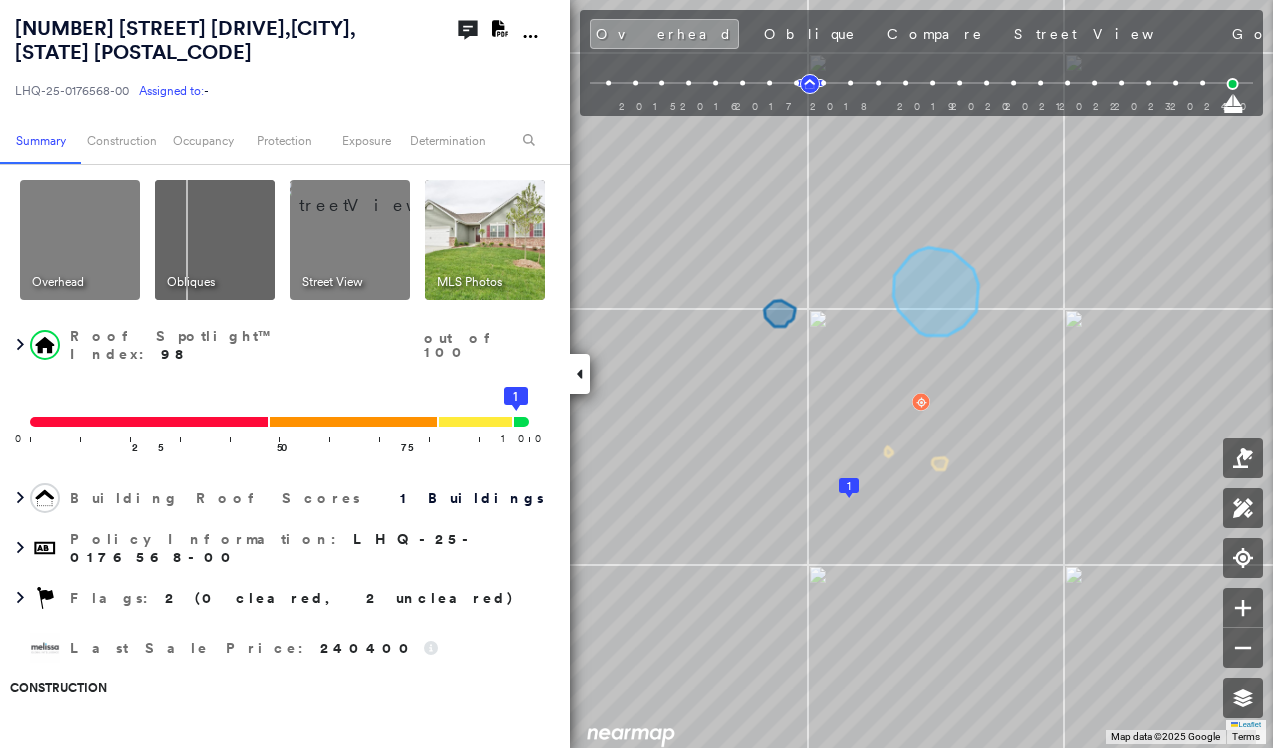click at bounding box center (580, 374) 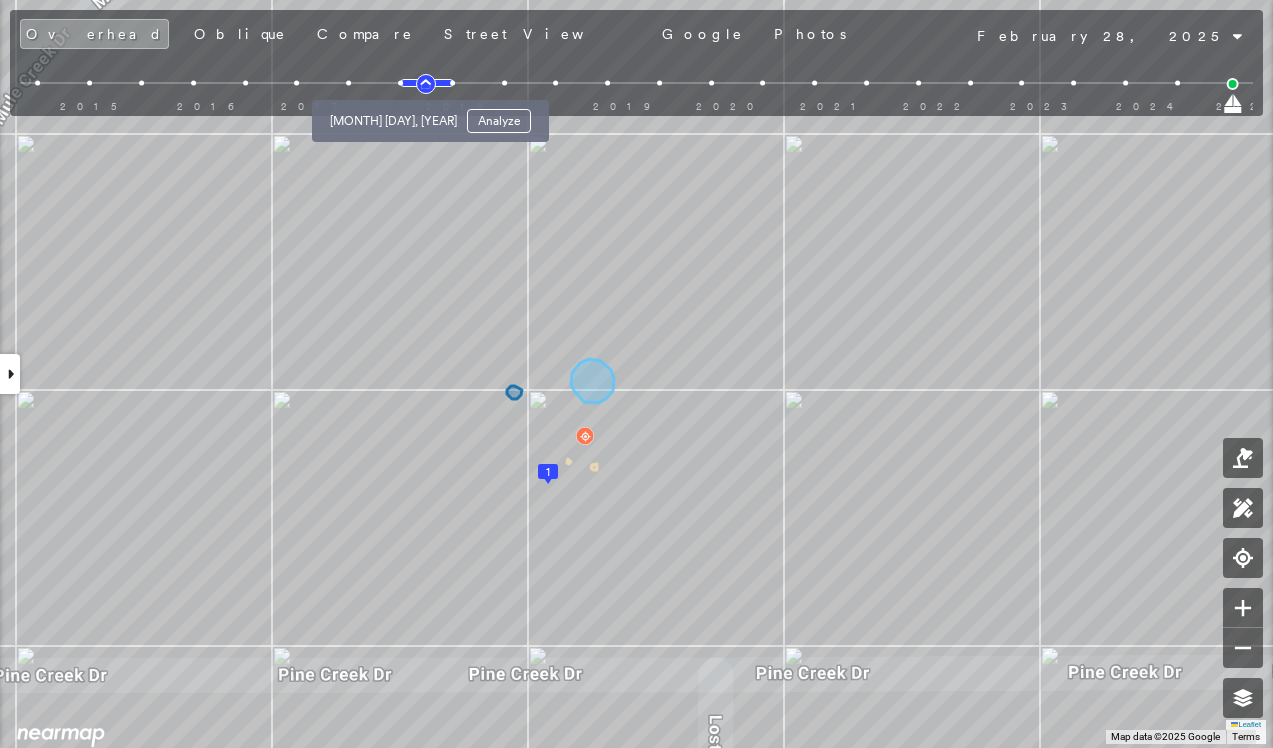 click at bounding box center (400, 83) 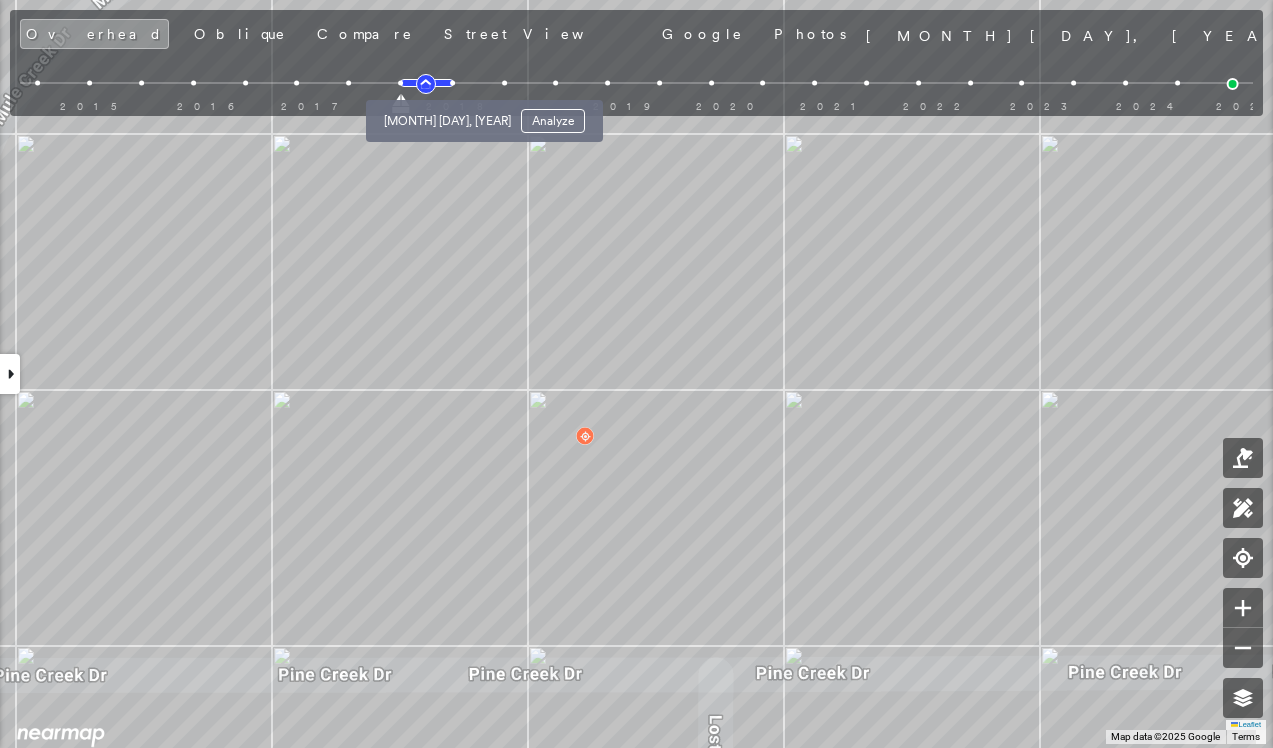 click at bounding box center [452, 83] 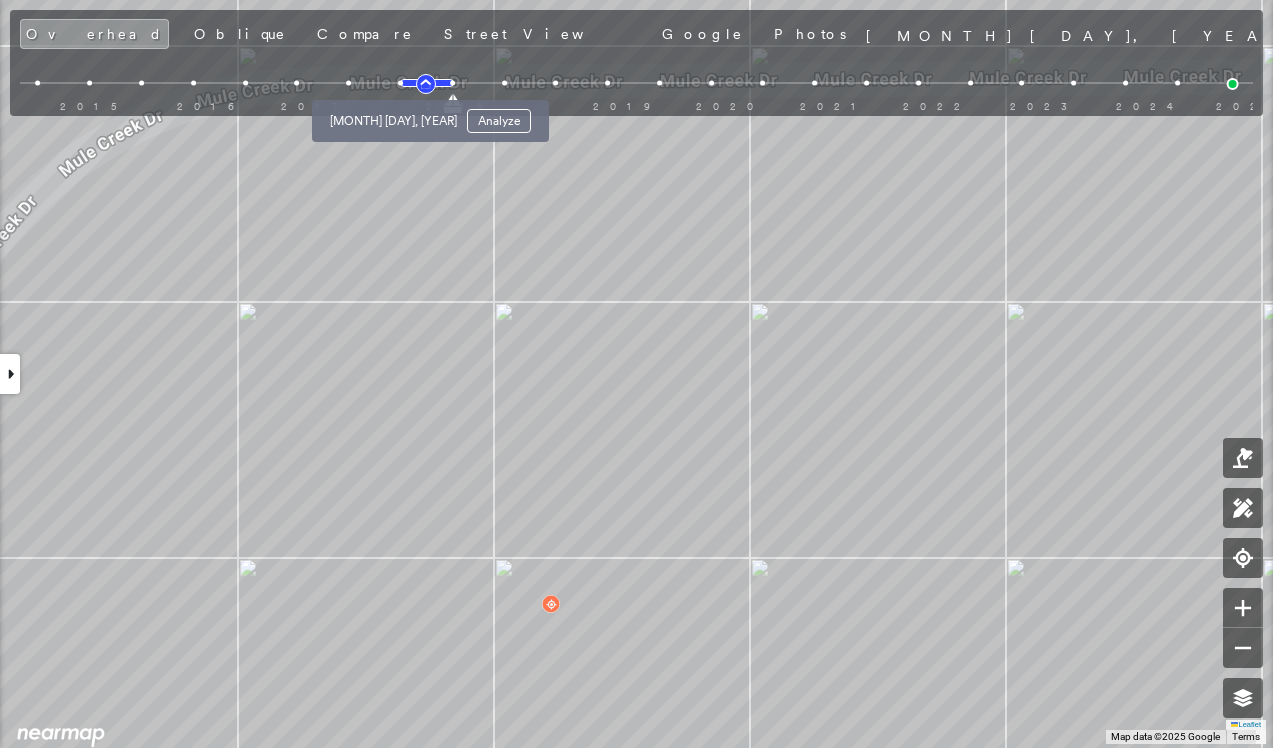 click at bounding box center [400, 83] 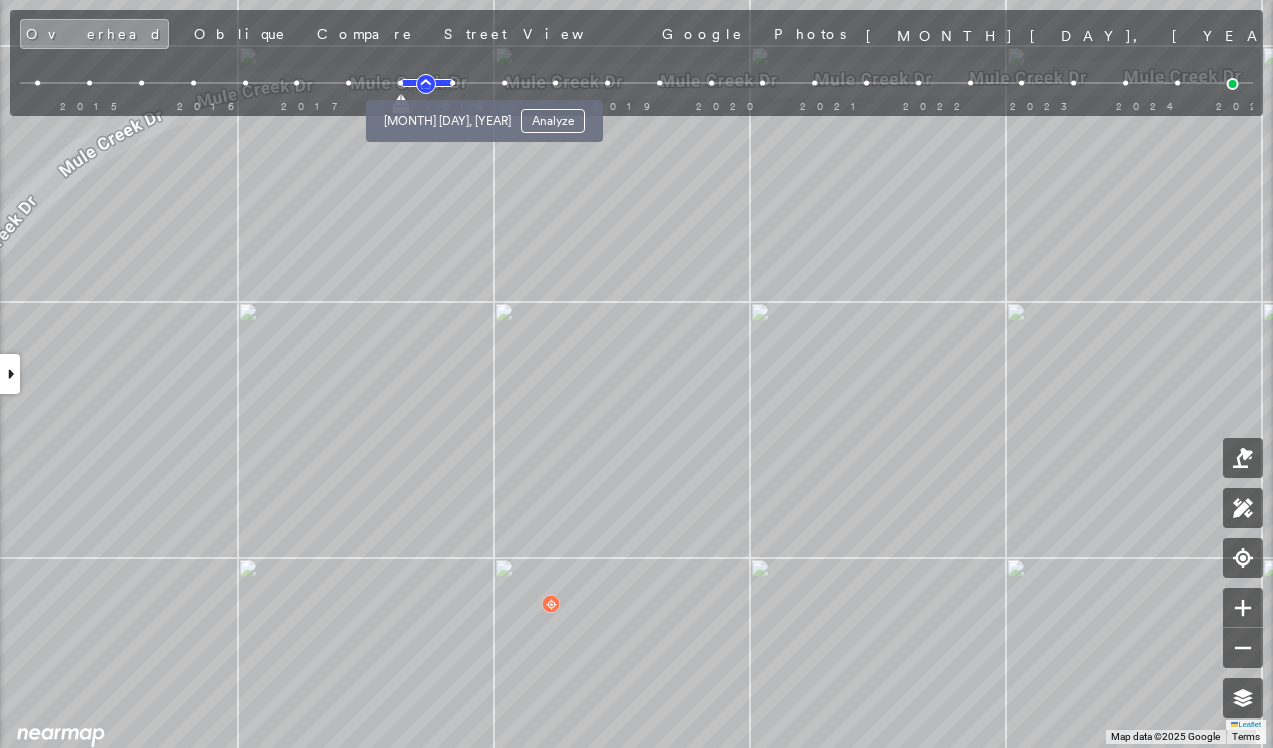 click at bounding box center (452, 83) 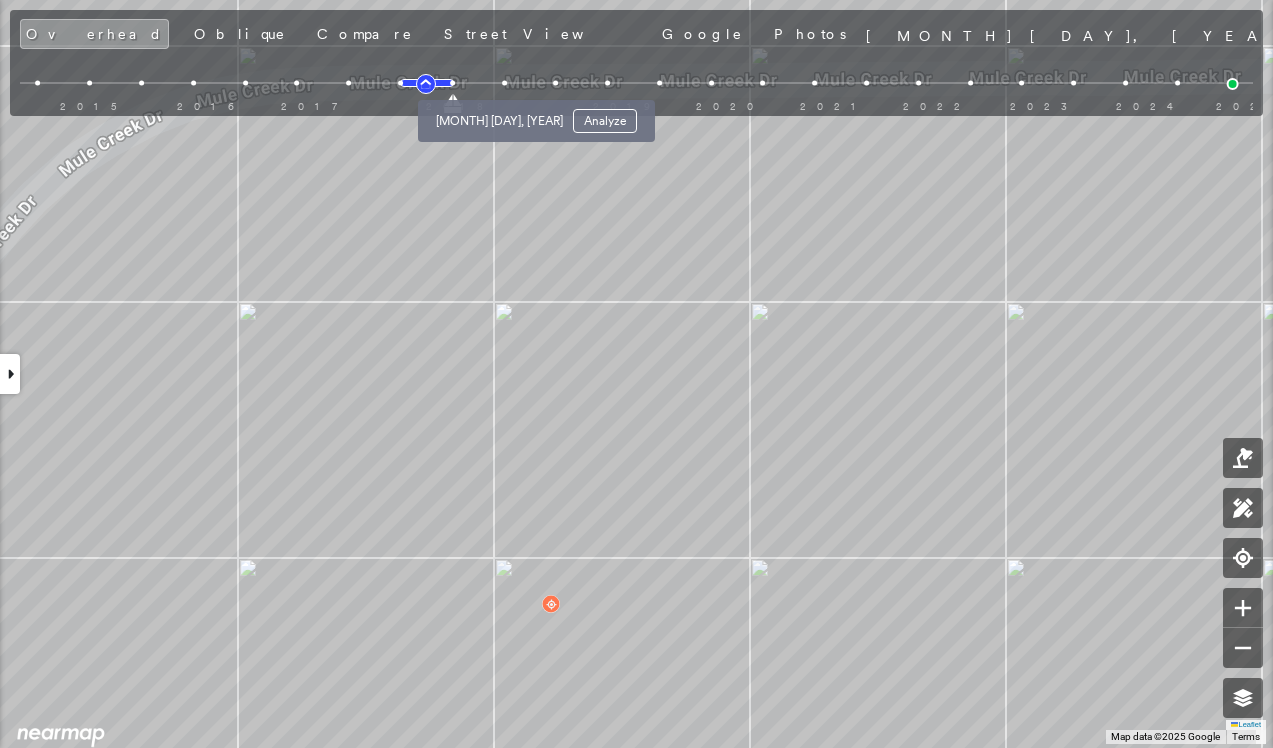 click at bounding box center [504, 83] 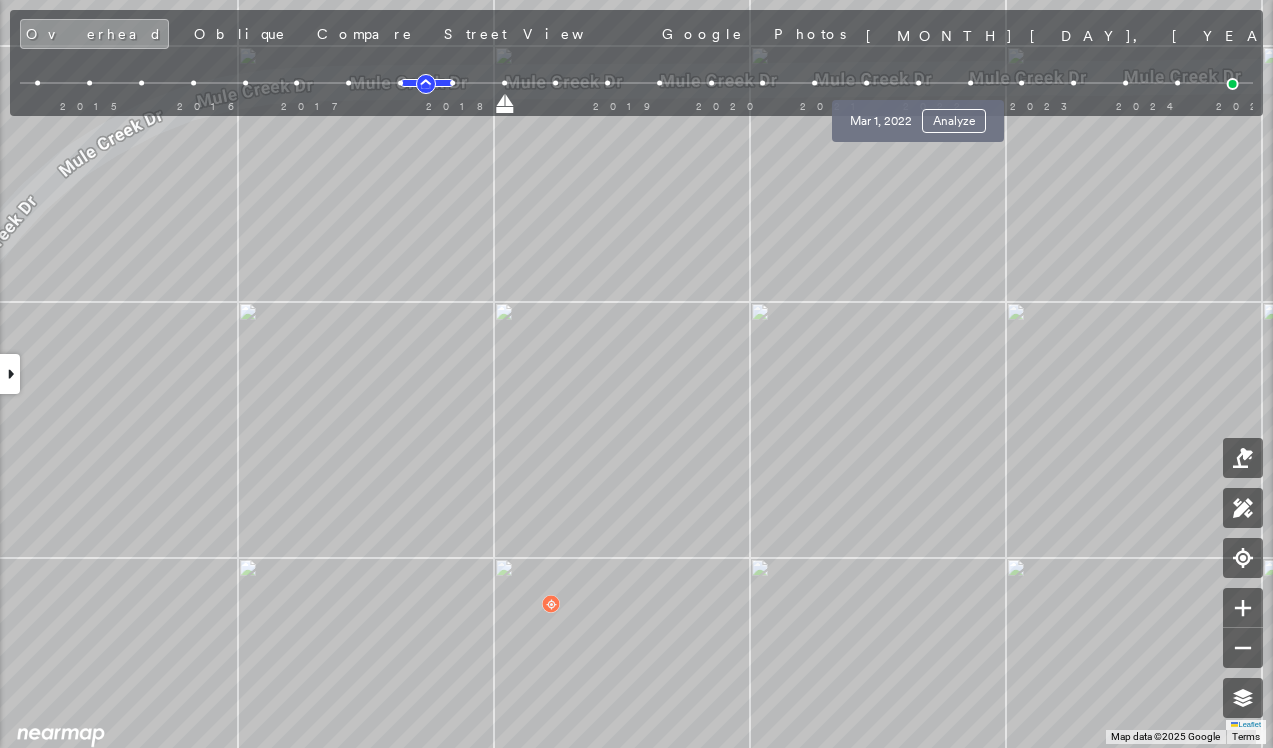 click on "Mar 1, 2022 Analyze" at bounding box center [918, 115] 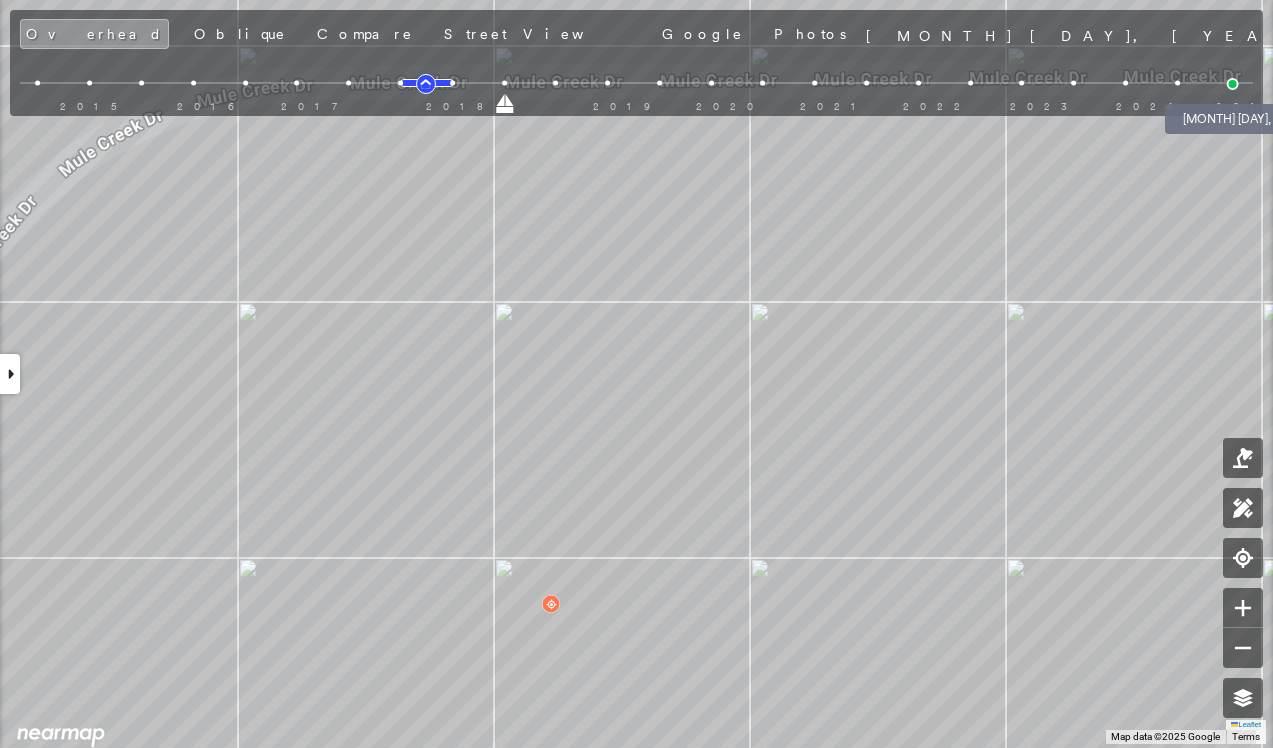 click at bounding box center [1233, 84] 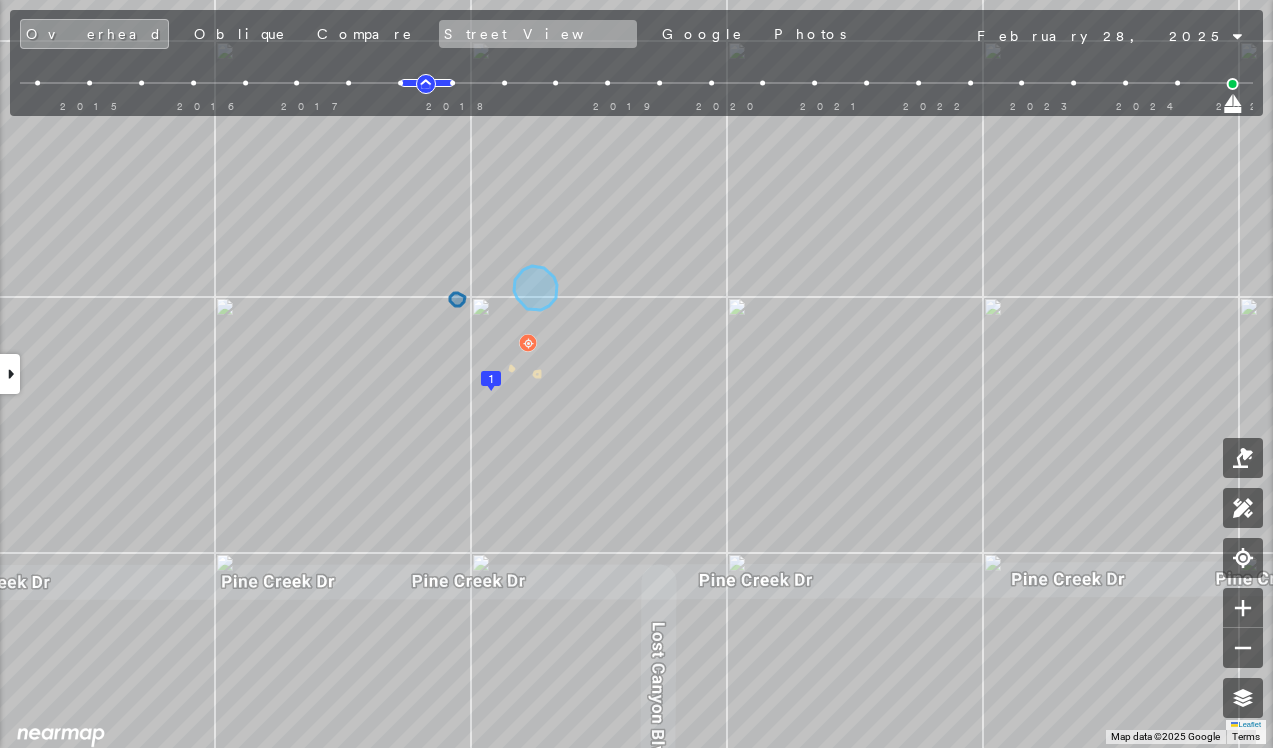 click on "Street View" at bounding box center [538, 34] 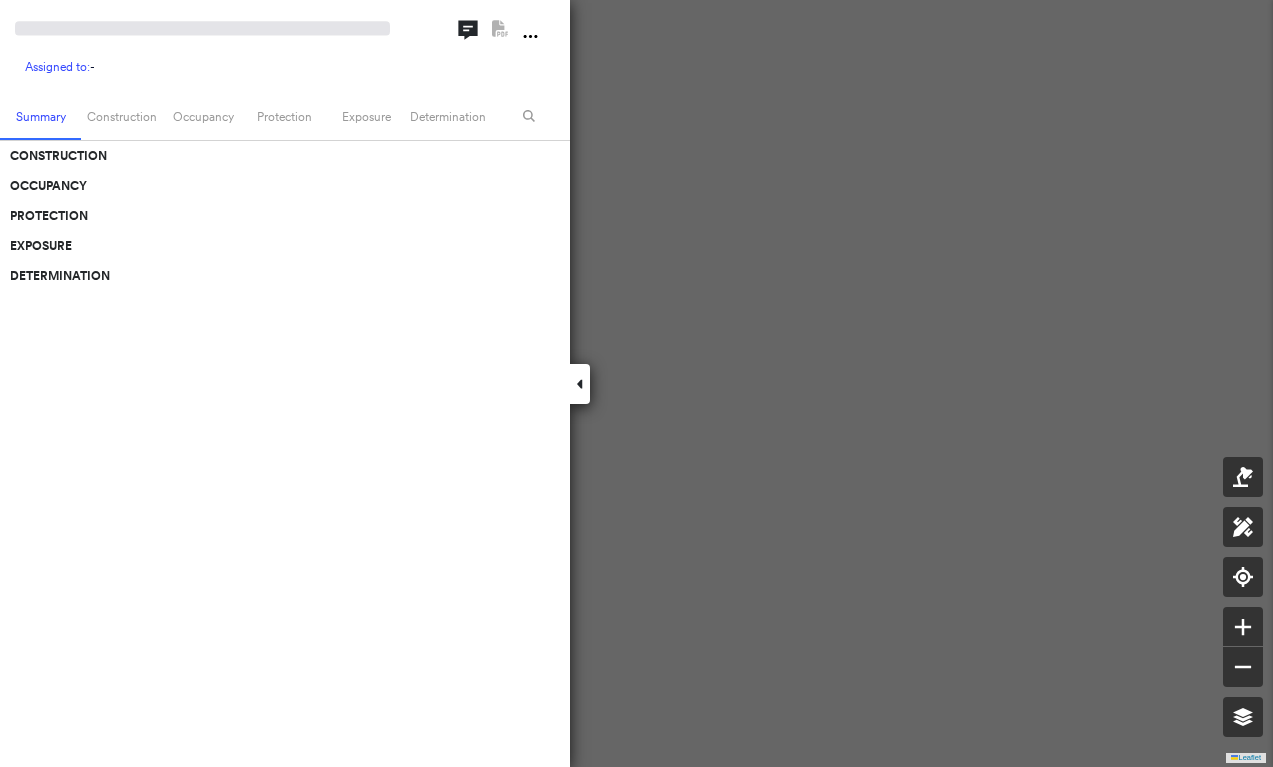 scroll, scrollTop: 0, scrollLeft: 0, axis: both 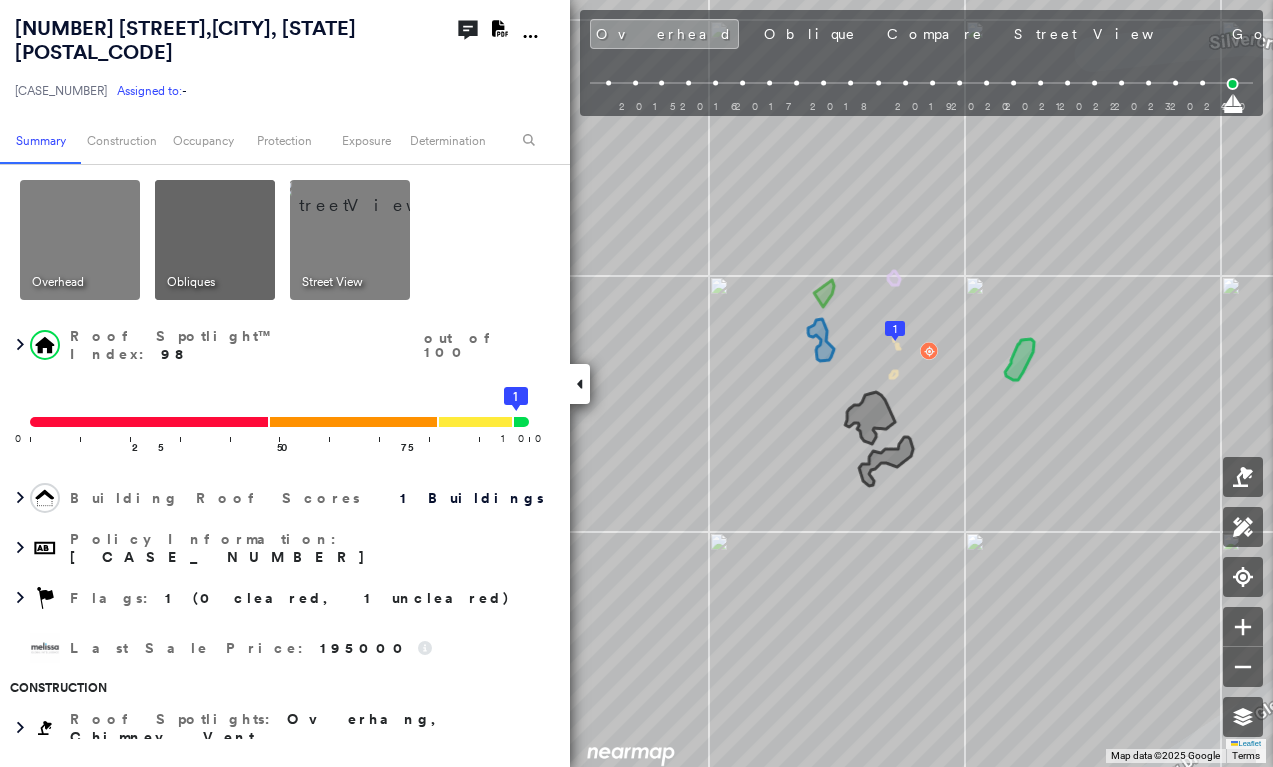 click at bounding box center [580, 384] 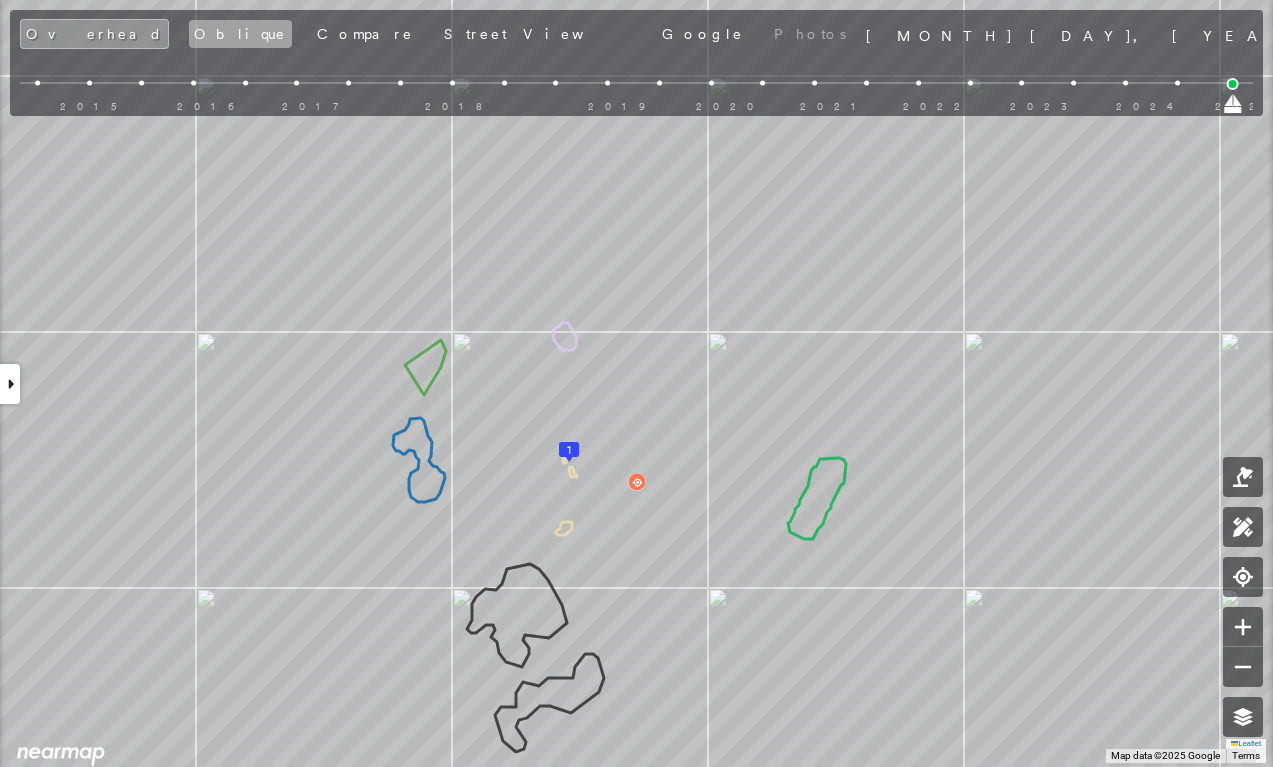 click on "Oblique" at bounding box center [240, 34] 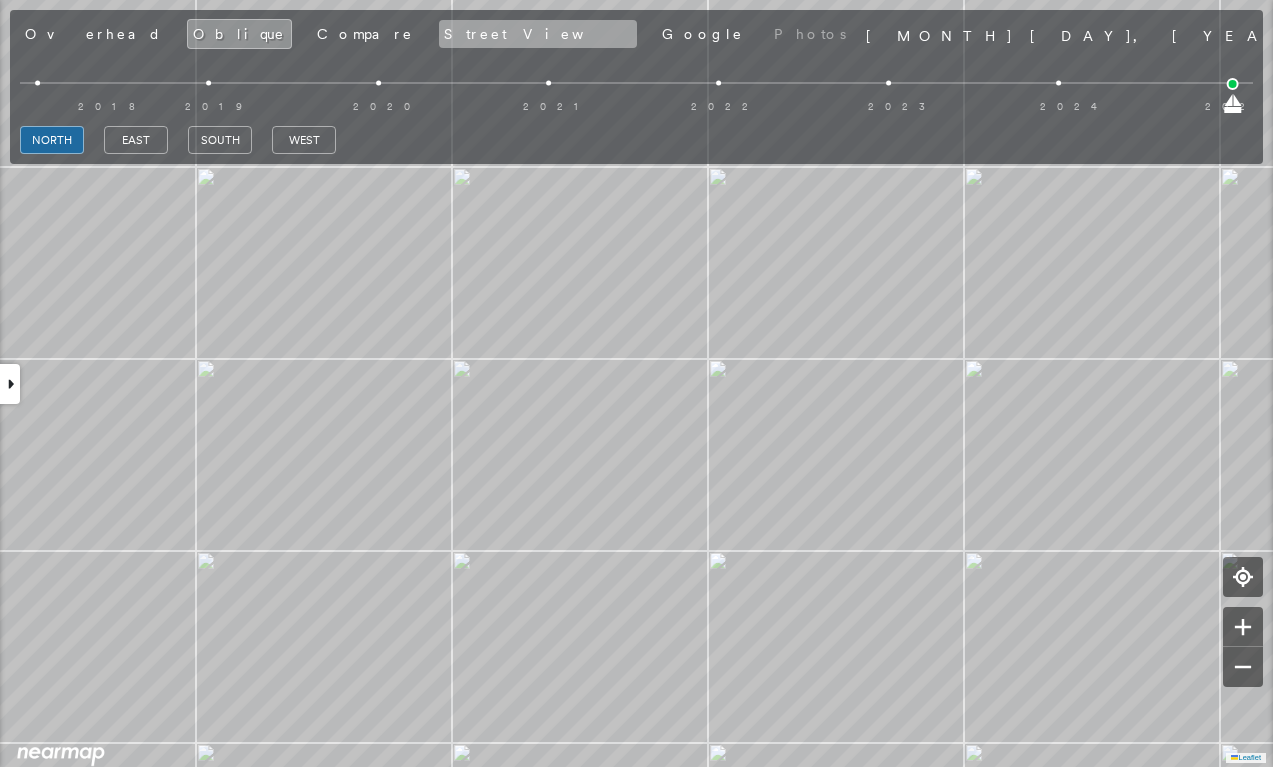 click on "Street View" at bounding box center (538, 34) 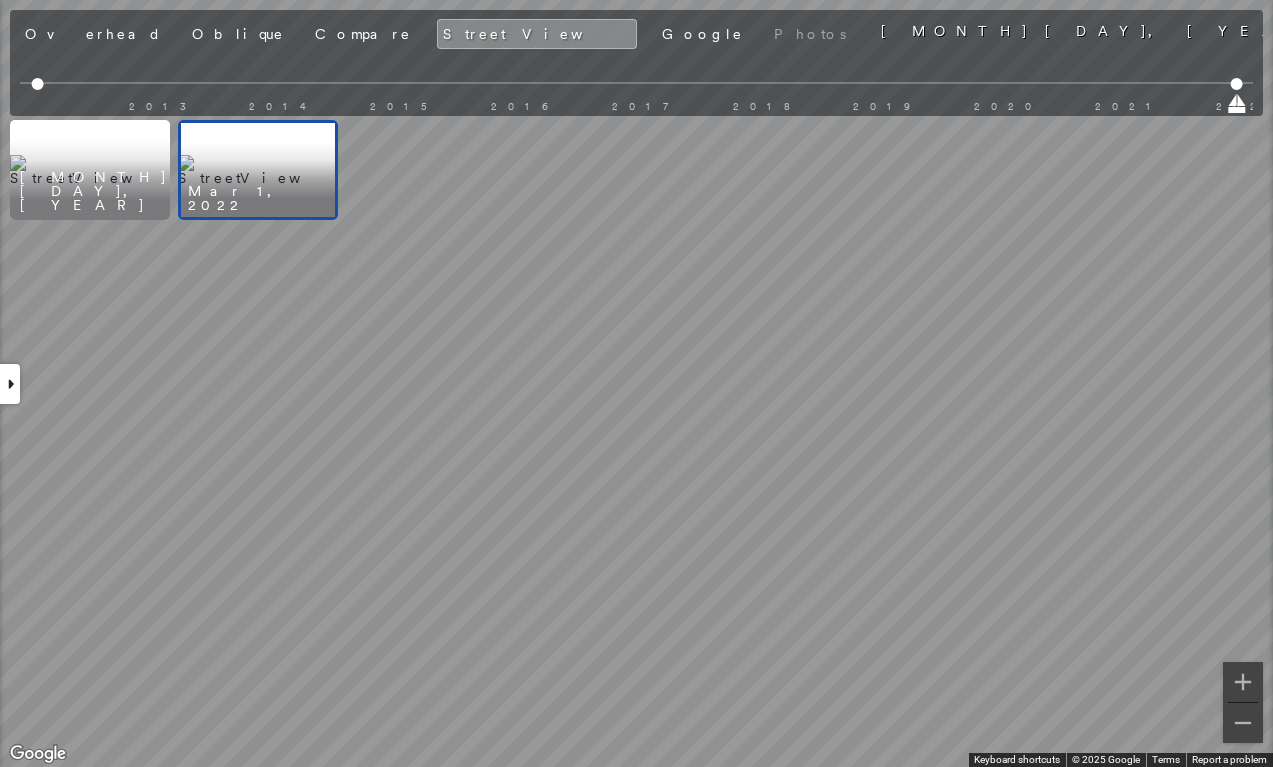 drag, startPoint x: 76, startPoint y: 38, endPoint x: 78, endPoint y: 62, distance: 24.083189 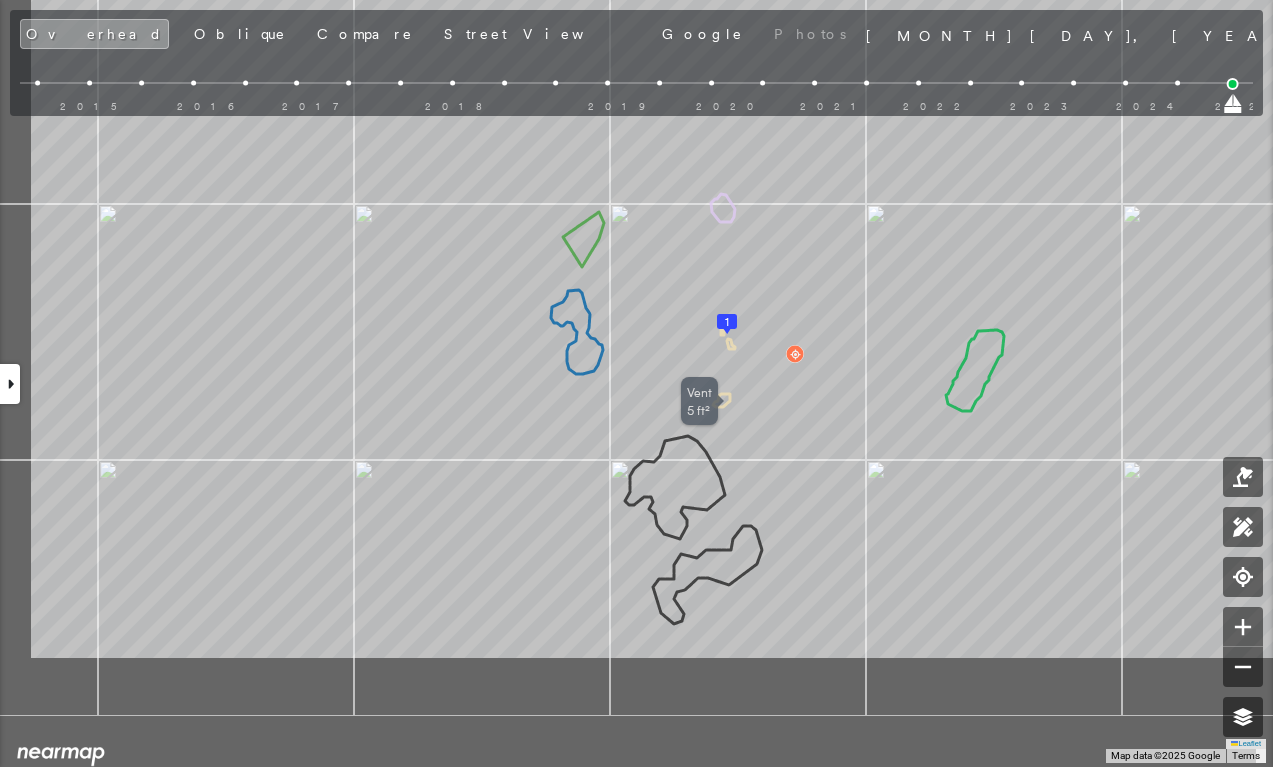 drag, startPoint x: 569, startPoint y: 578, endPoint x: 683, endPoint y: 517, distance: 129.29424 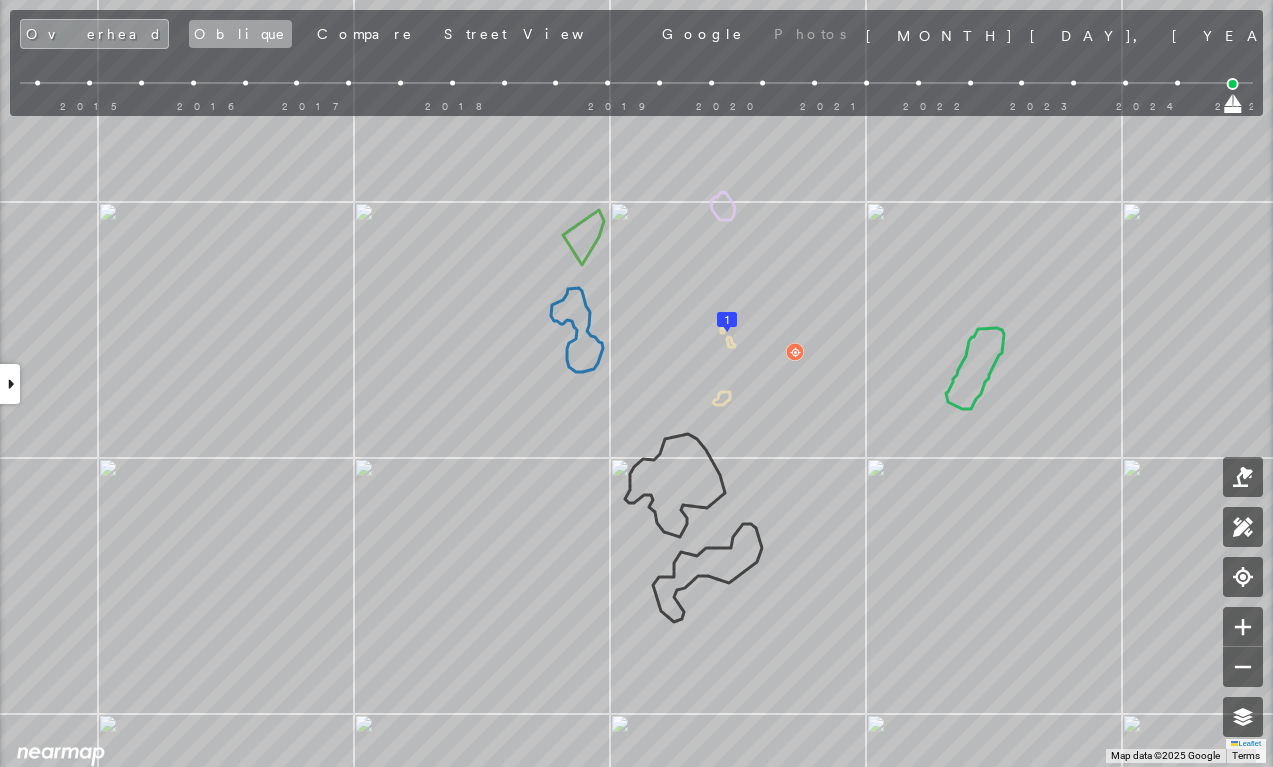 click on "Oblique" at bounding box center [240, 34] 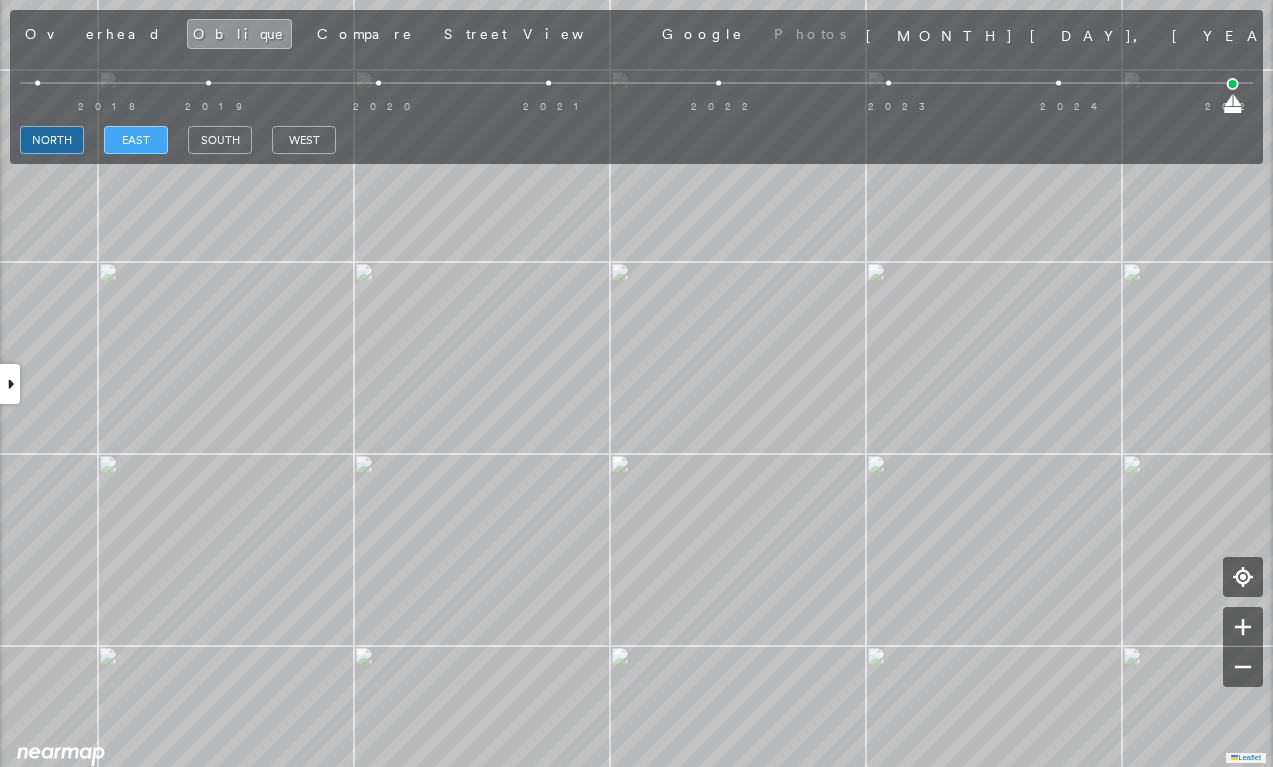 click on "east" at bounding box center [136, 140] 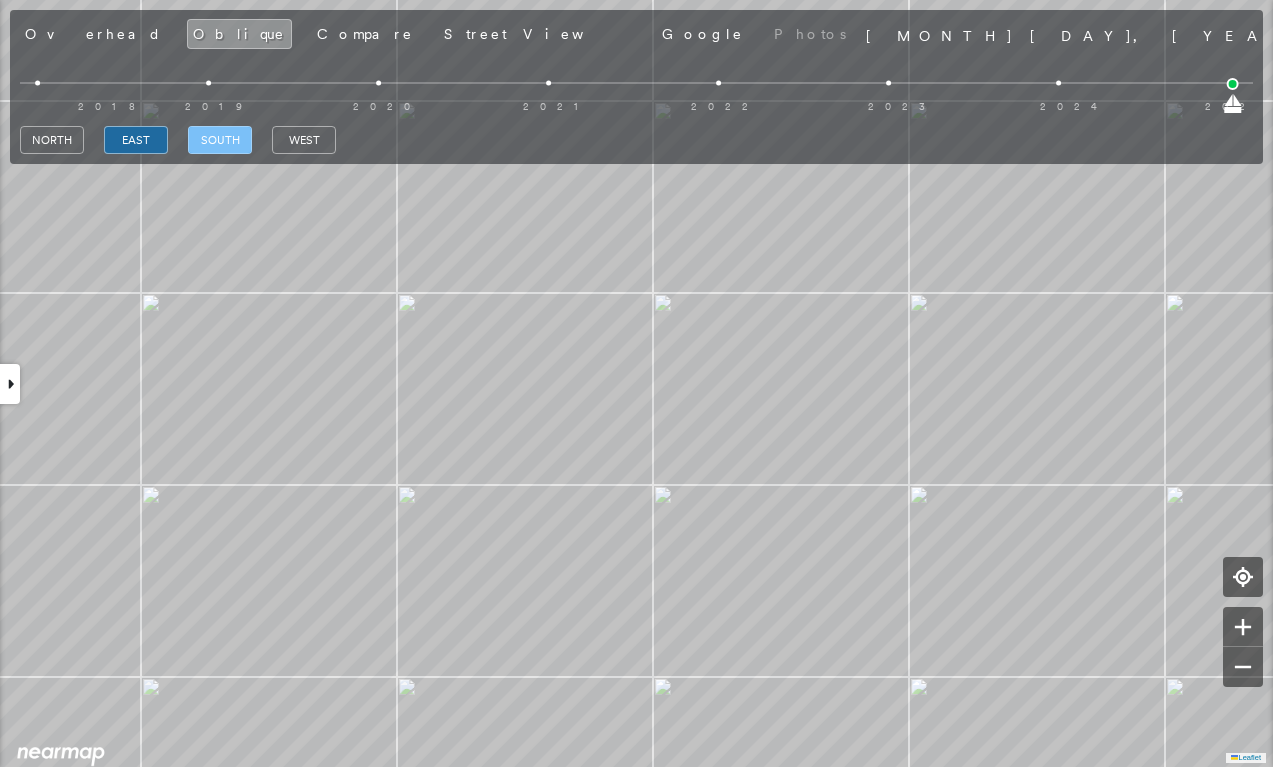 click on "south" at bounding box center [220, 140] 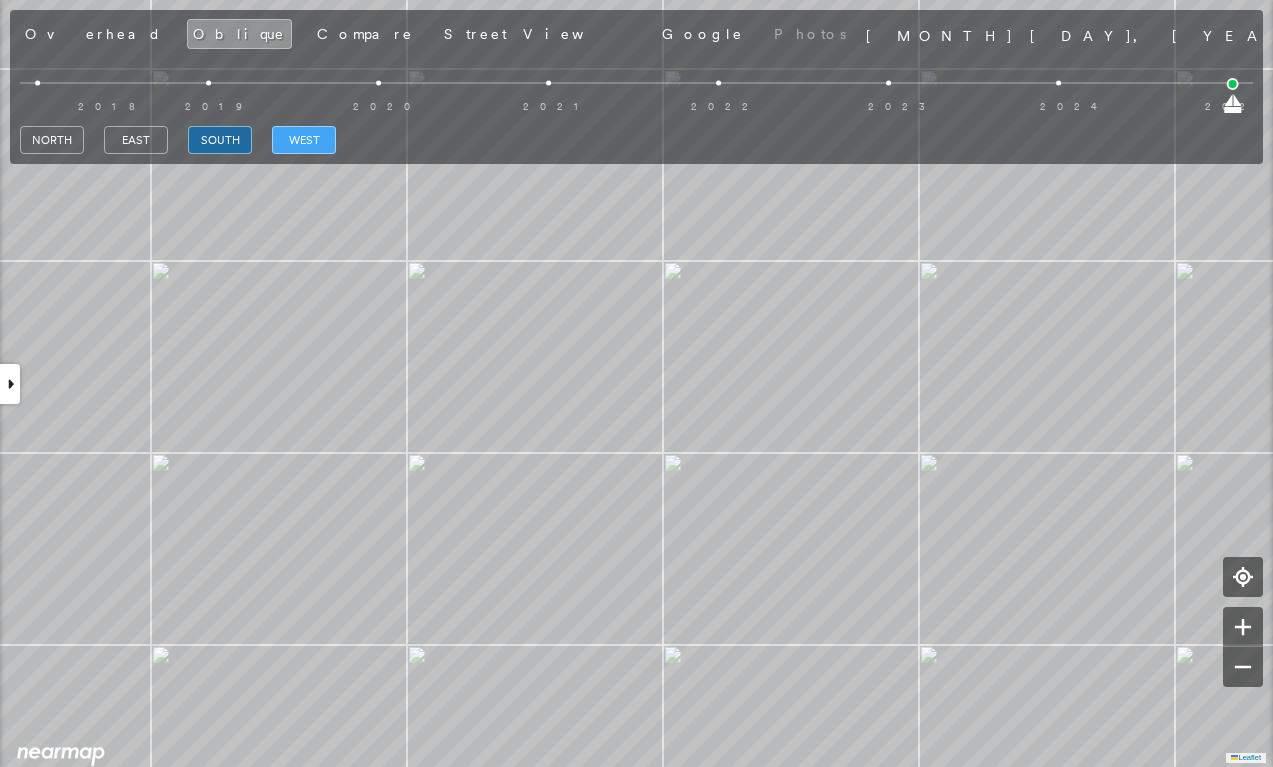 click on "west" at bounding box center (304, 140) 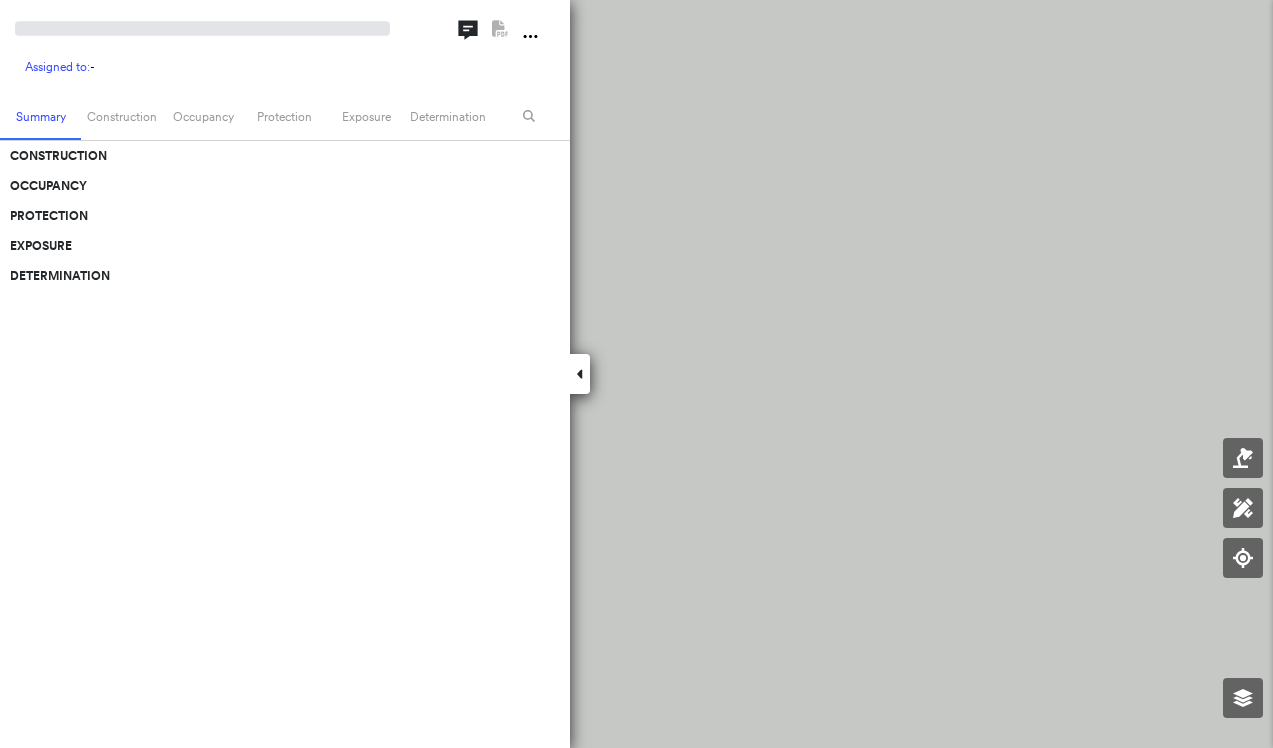 scroll, scrollTop: 0, scrollLeft: 0, axis: both 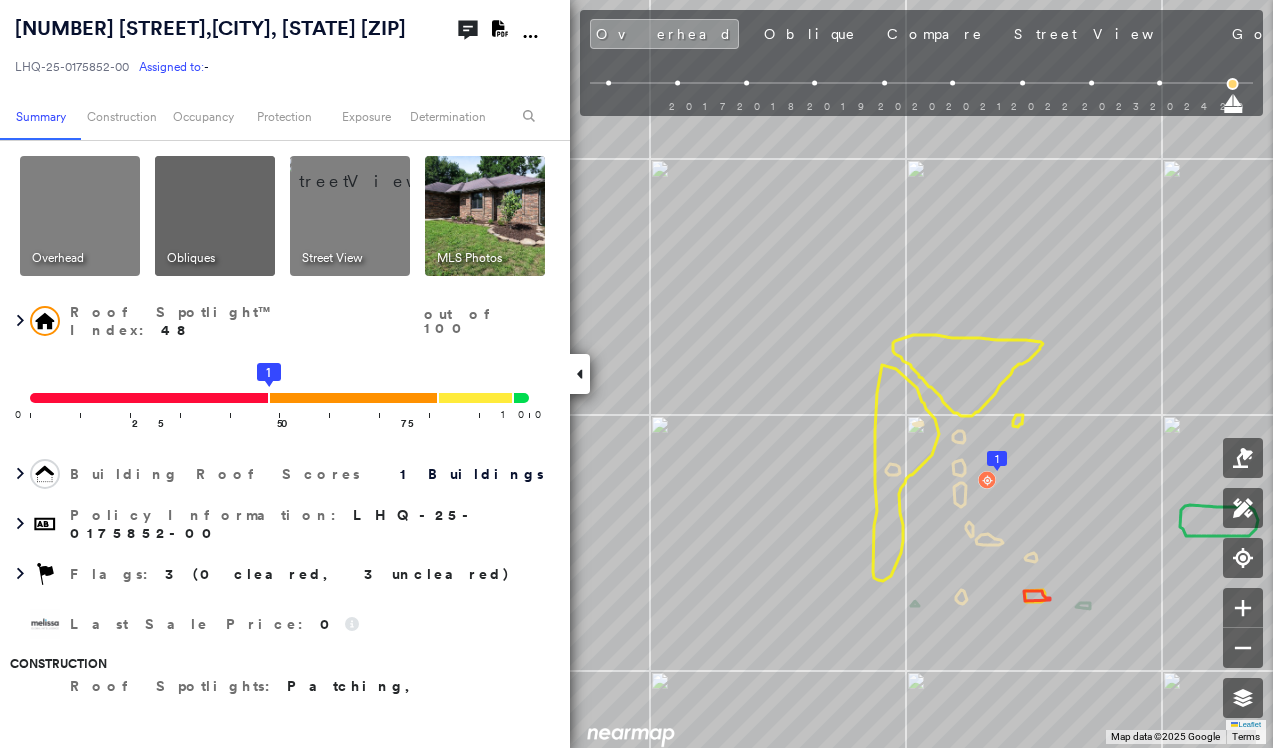 click 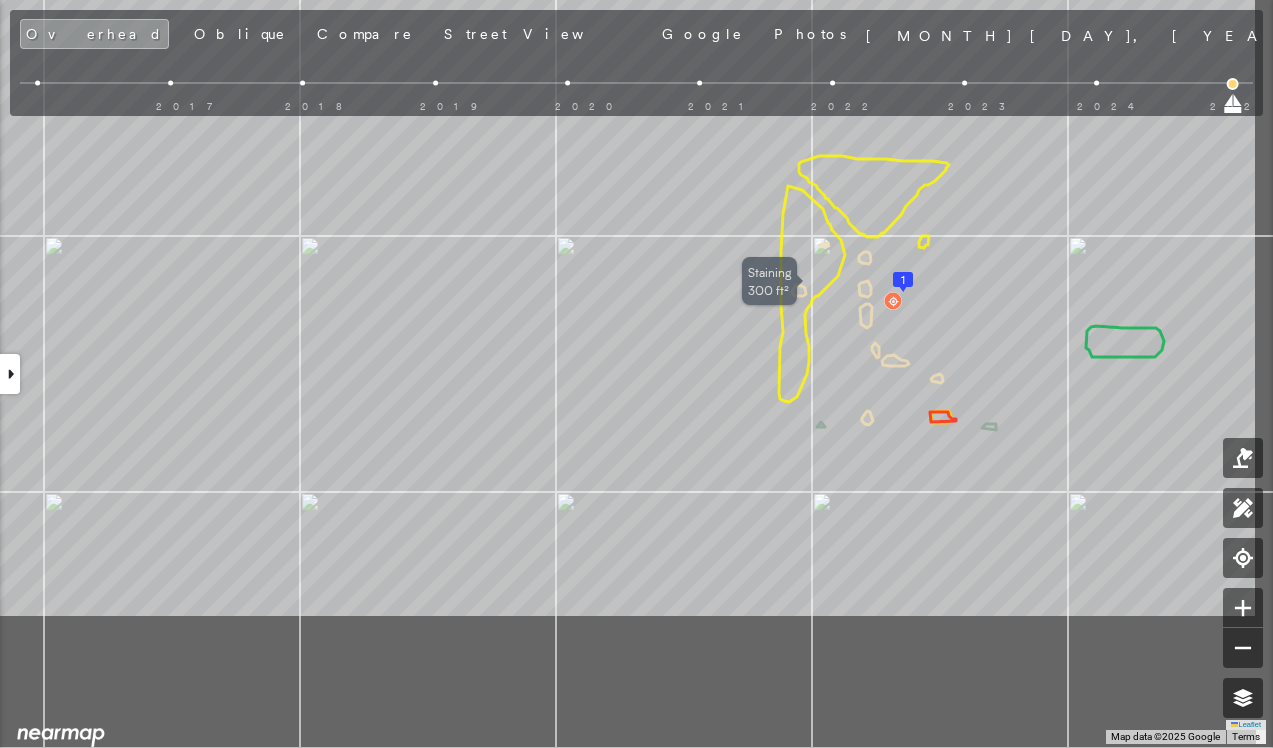 drag, startPoint x: 901, startPoint y: 538, endPoint x: 782, endPoint y: 396, distance: 185.27008 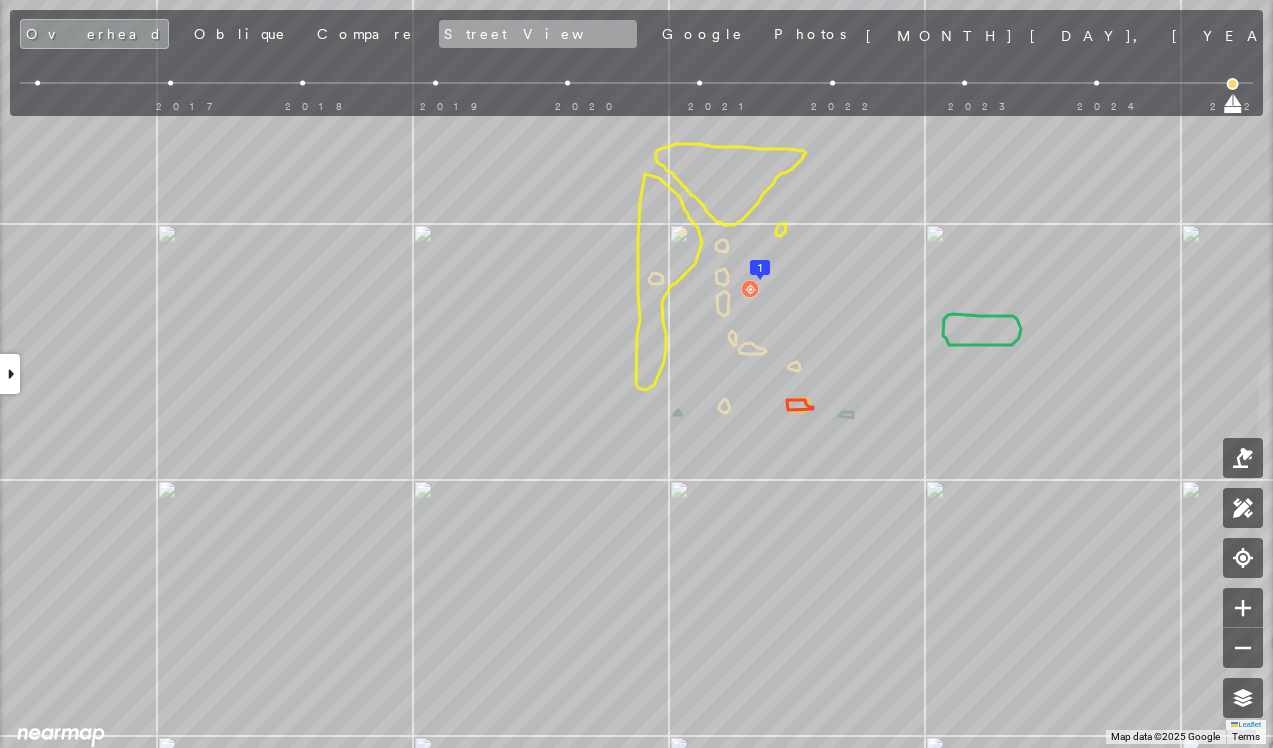 click on "Street View" at bounding box center [538, 34] 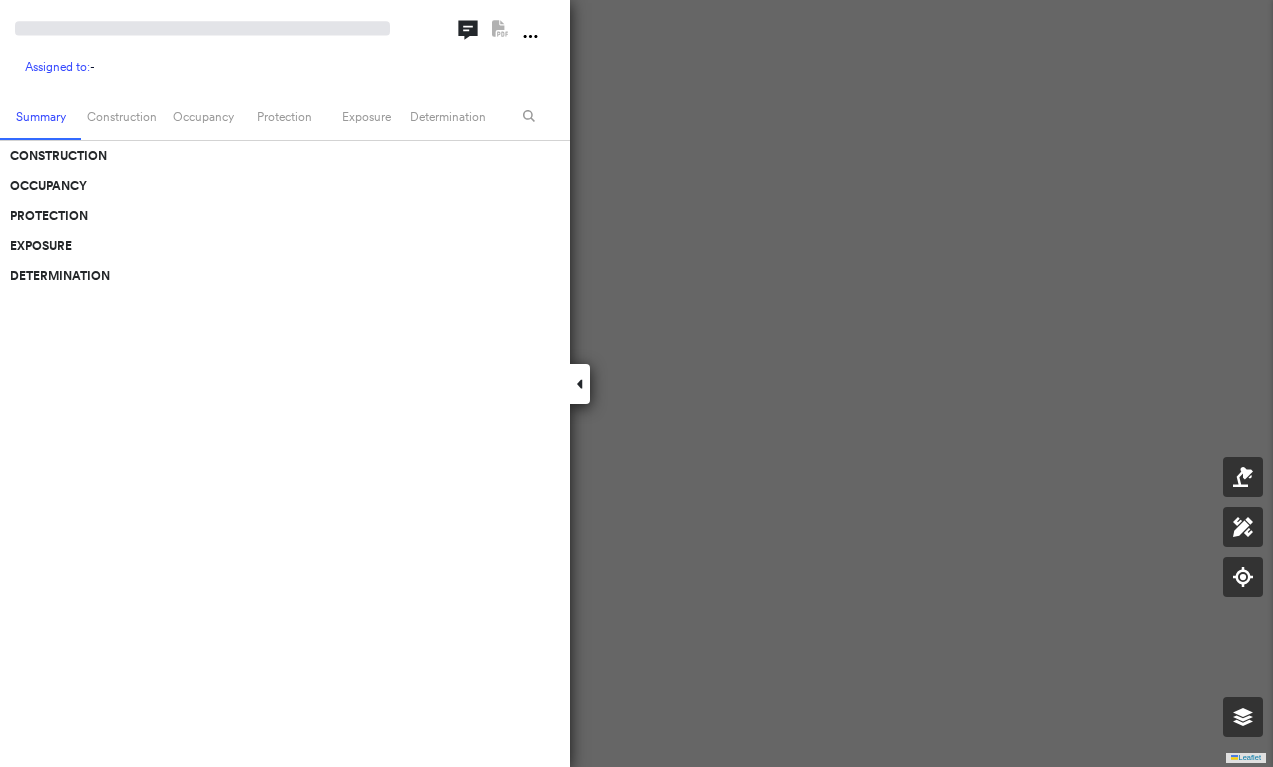scroll, scrollTop: 0, scrollLeft: 0, axis: both 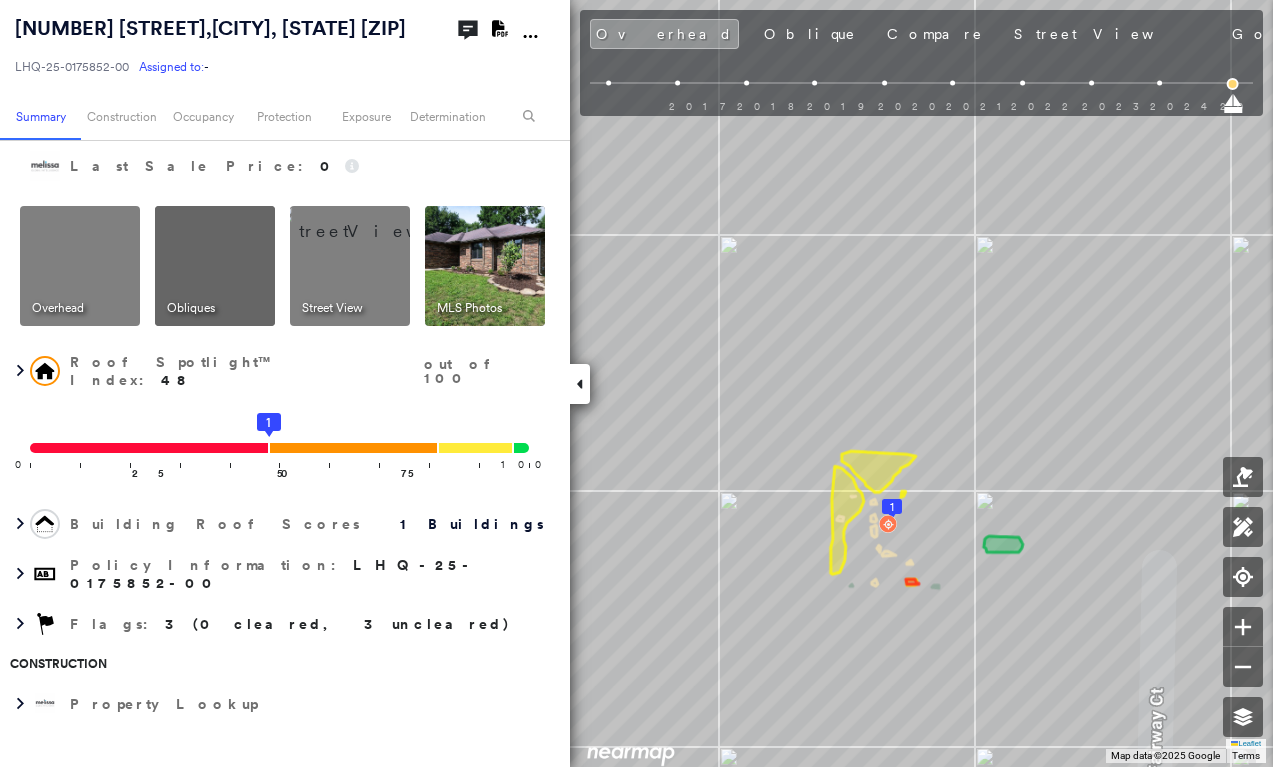click at bounding box center (485, 266) 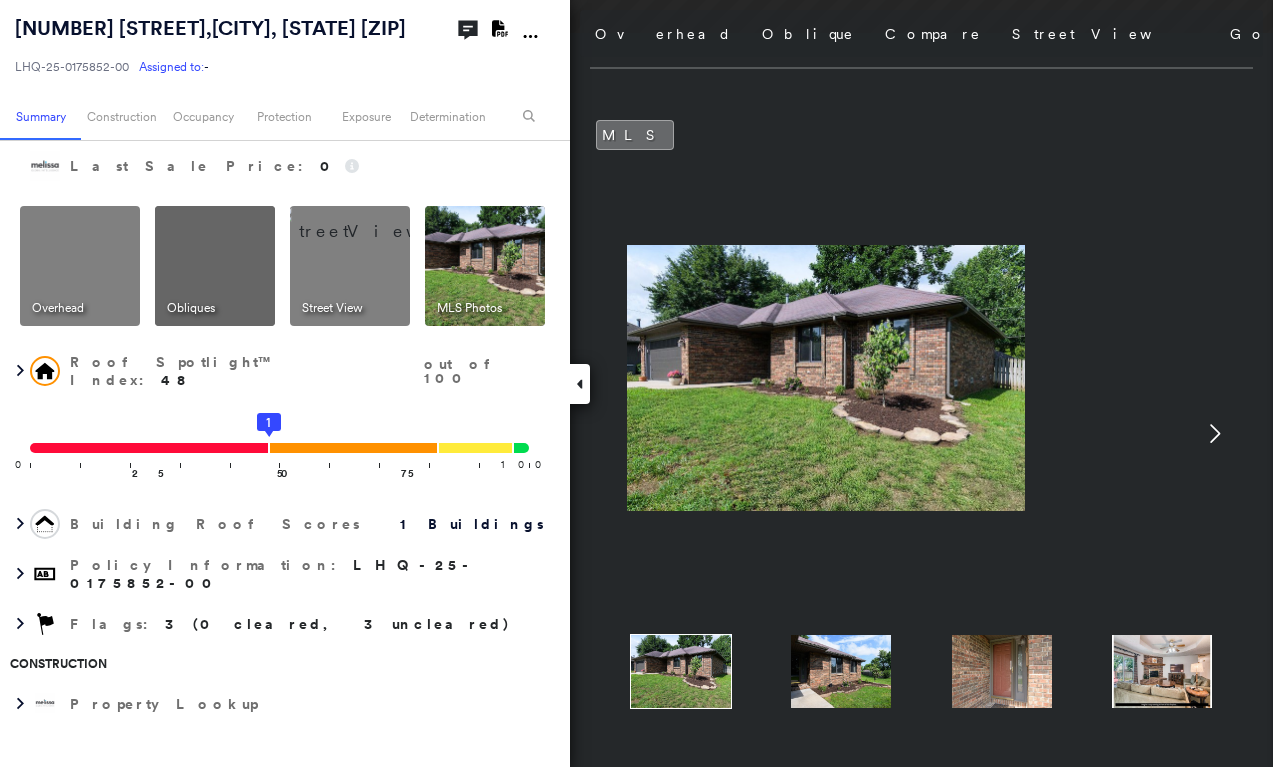 click at bounding box center (580, 384) 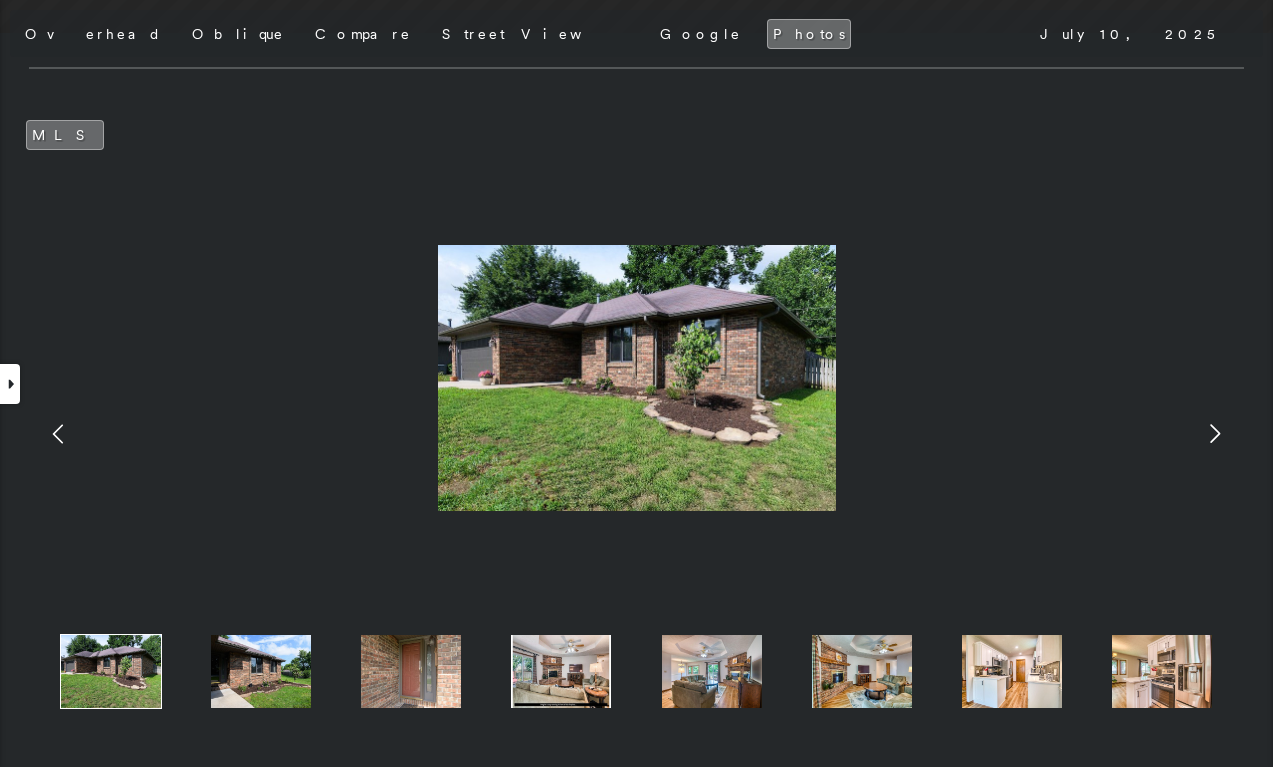 click 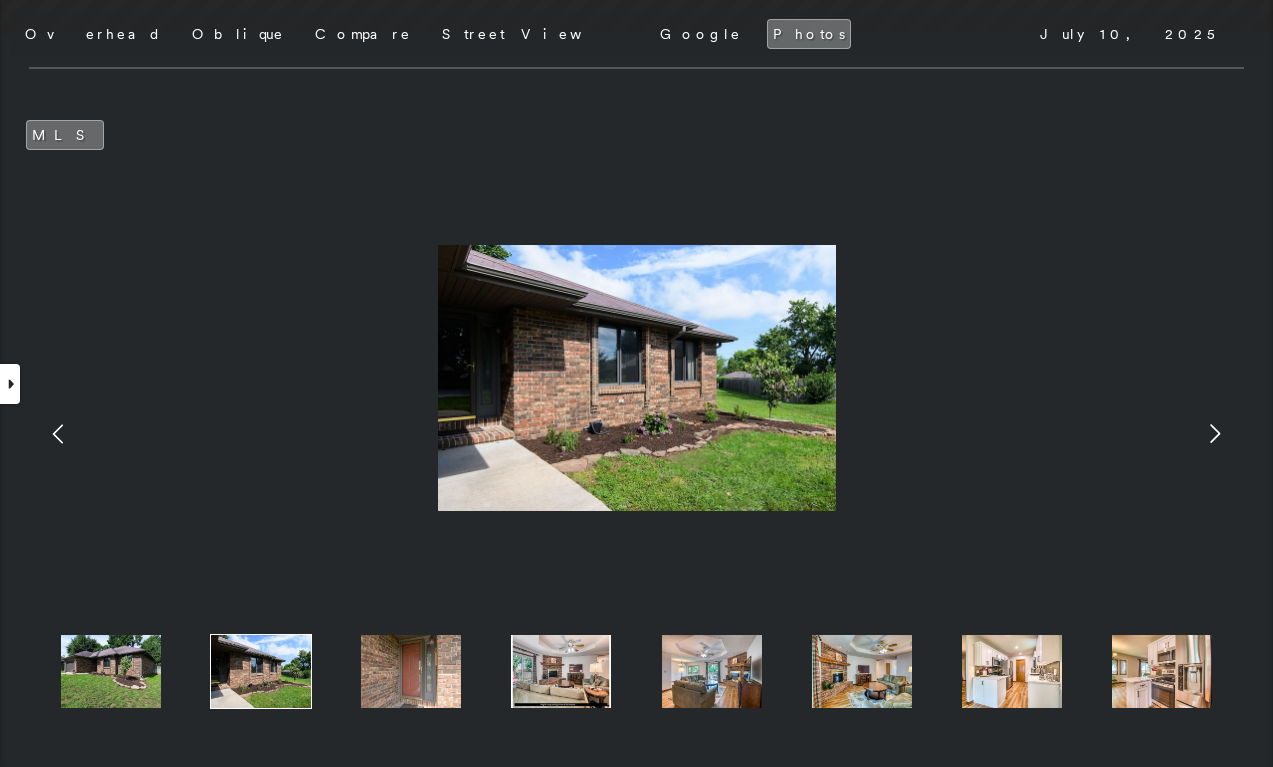 click 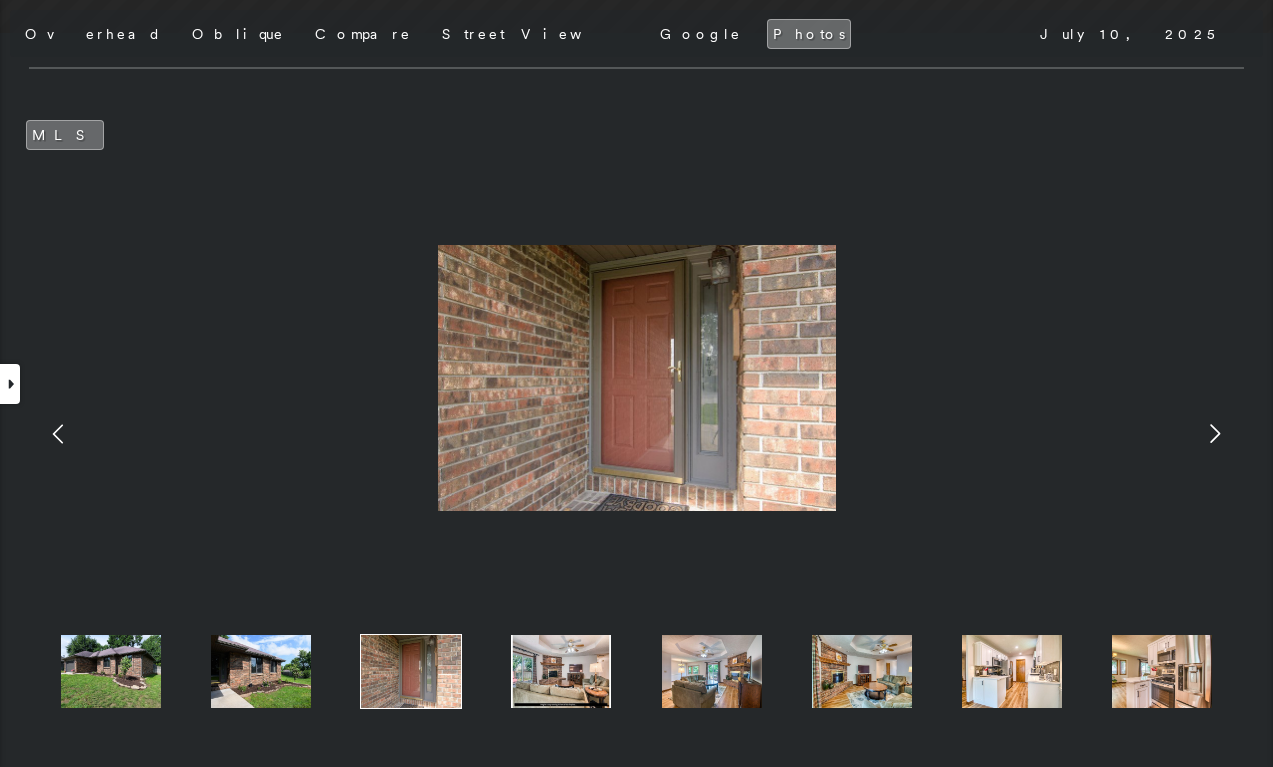 click 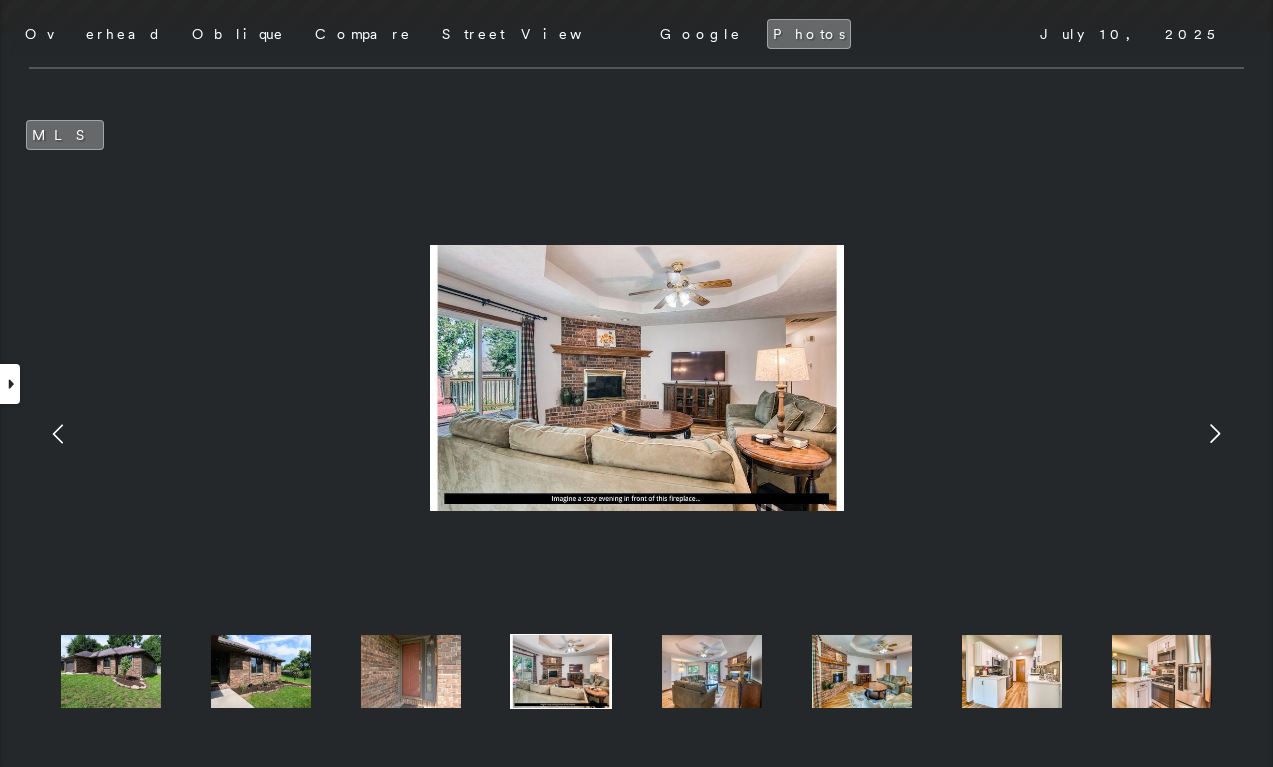 click 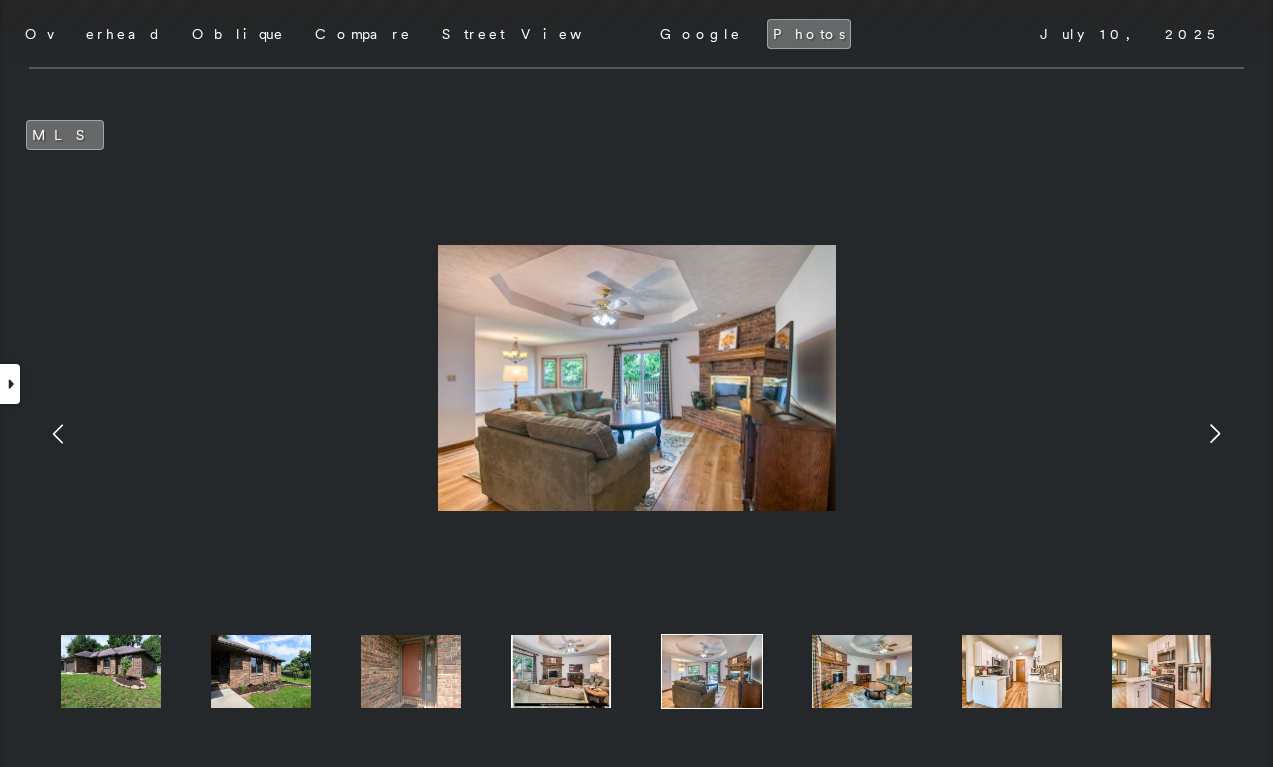 click 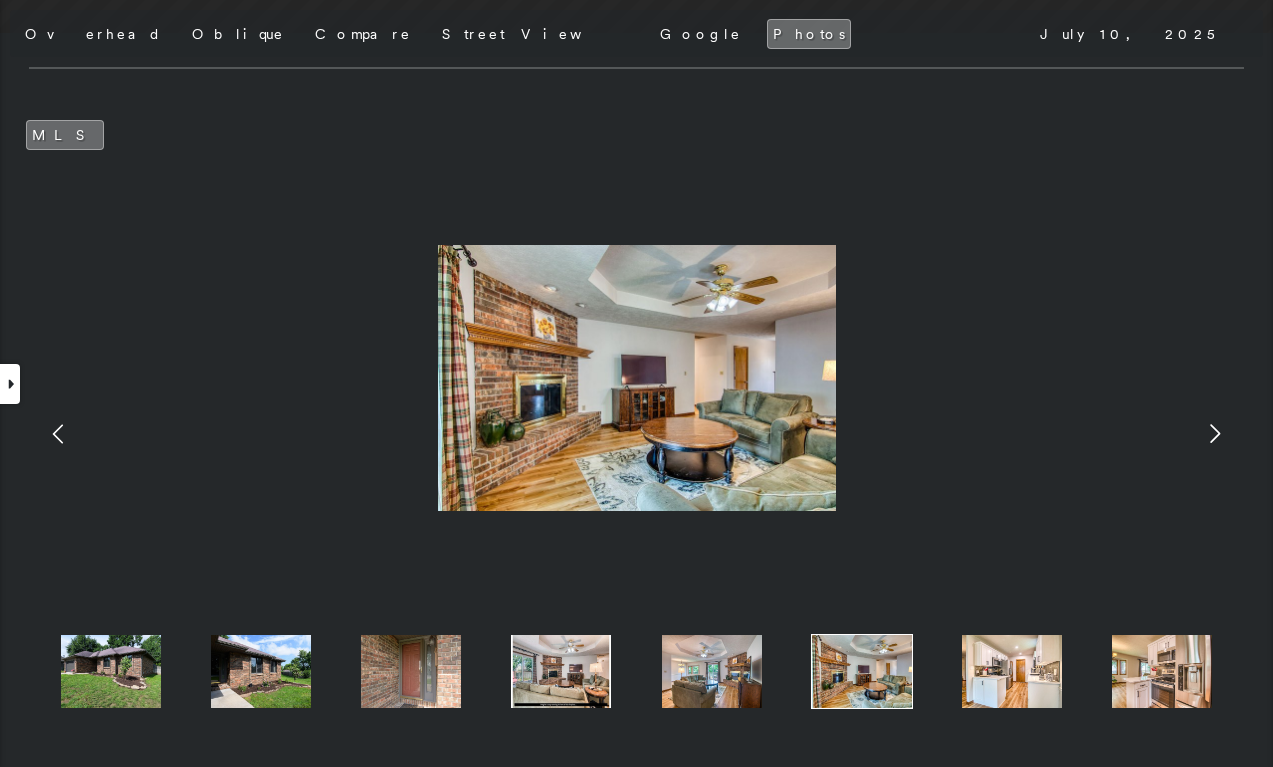 click 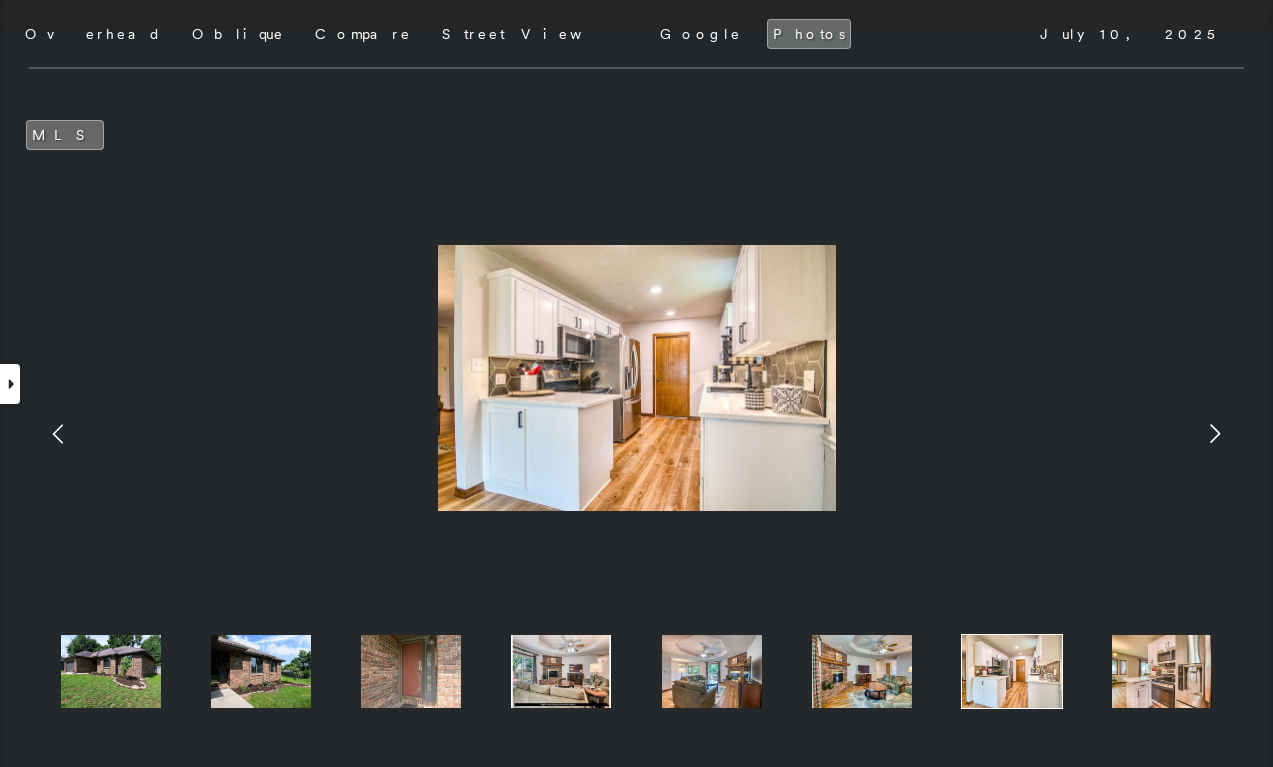 click 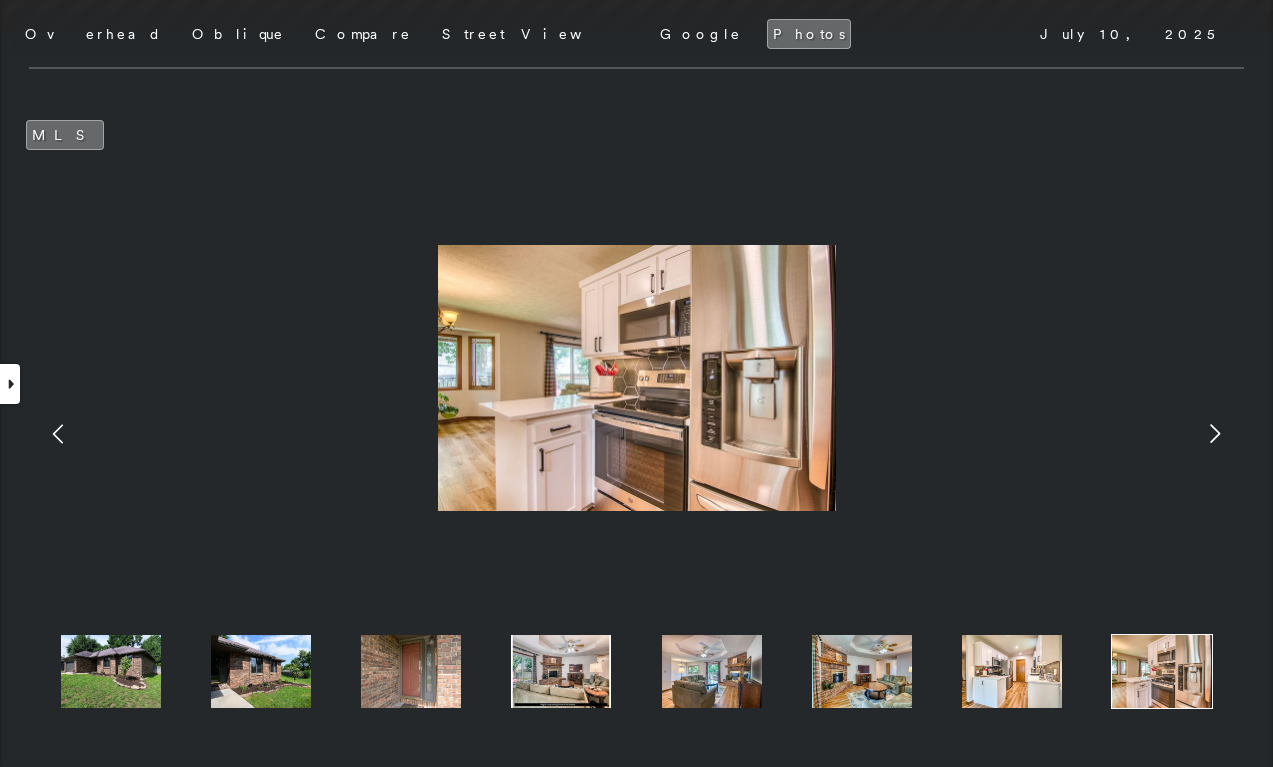 click 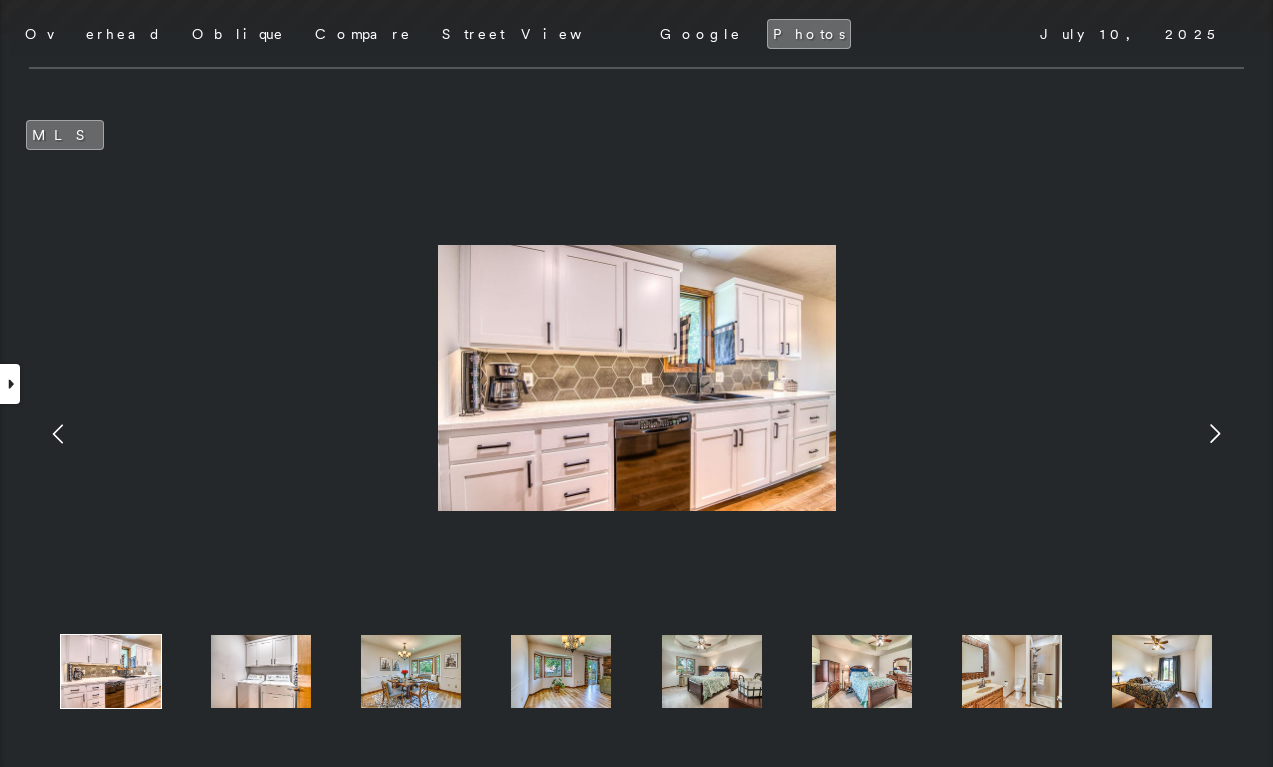 click 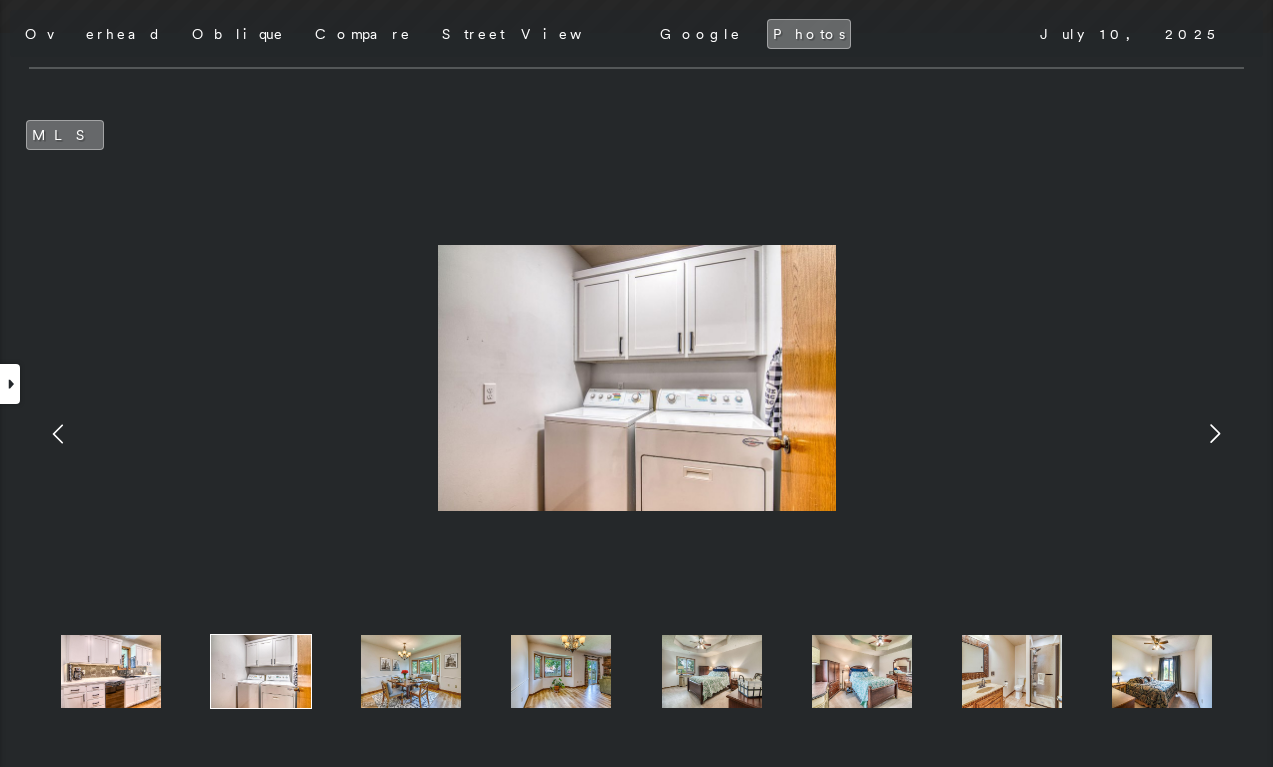 click 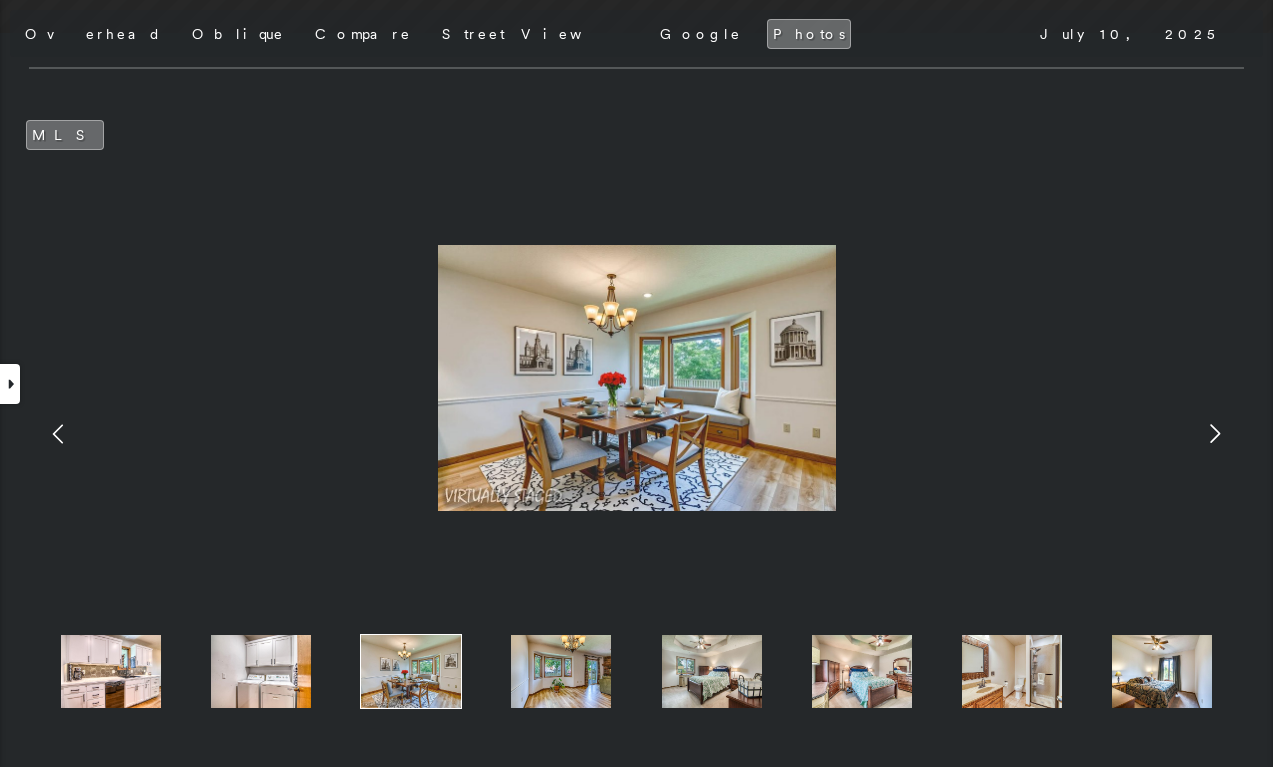 click 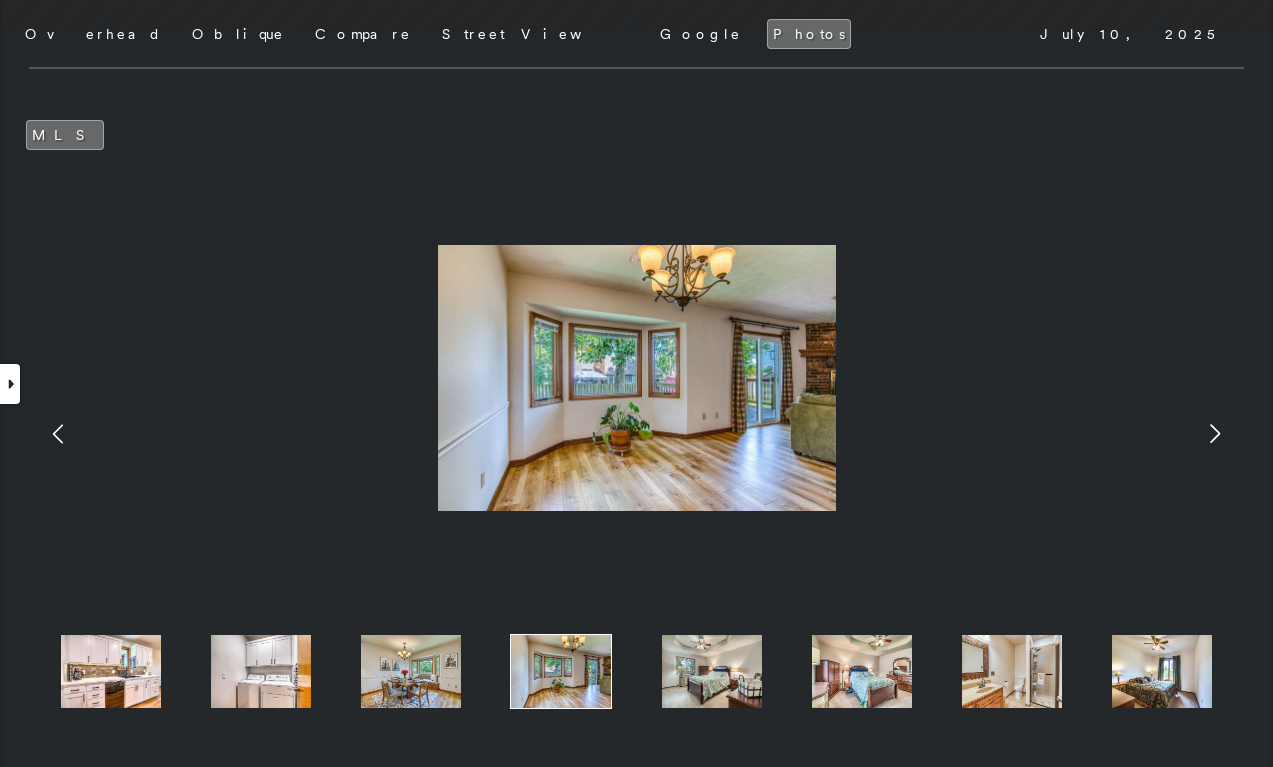 click 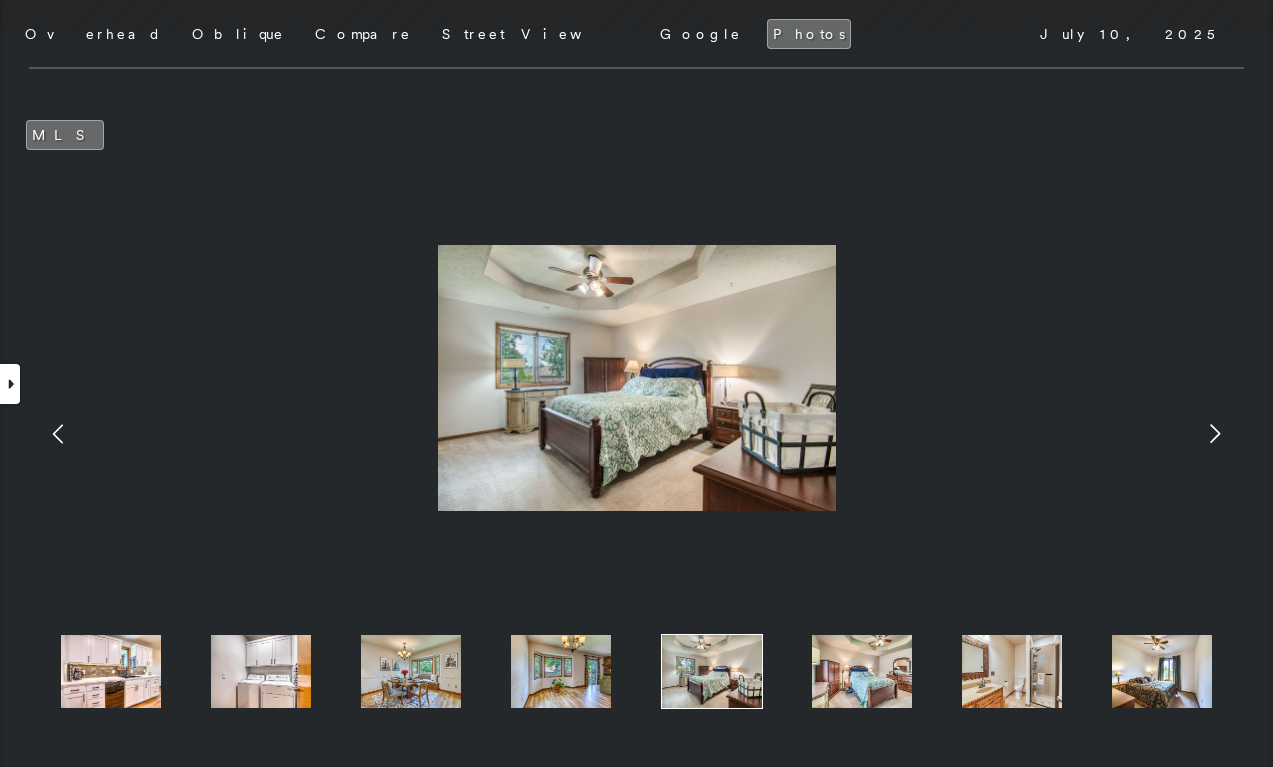 click 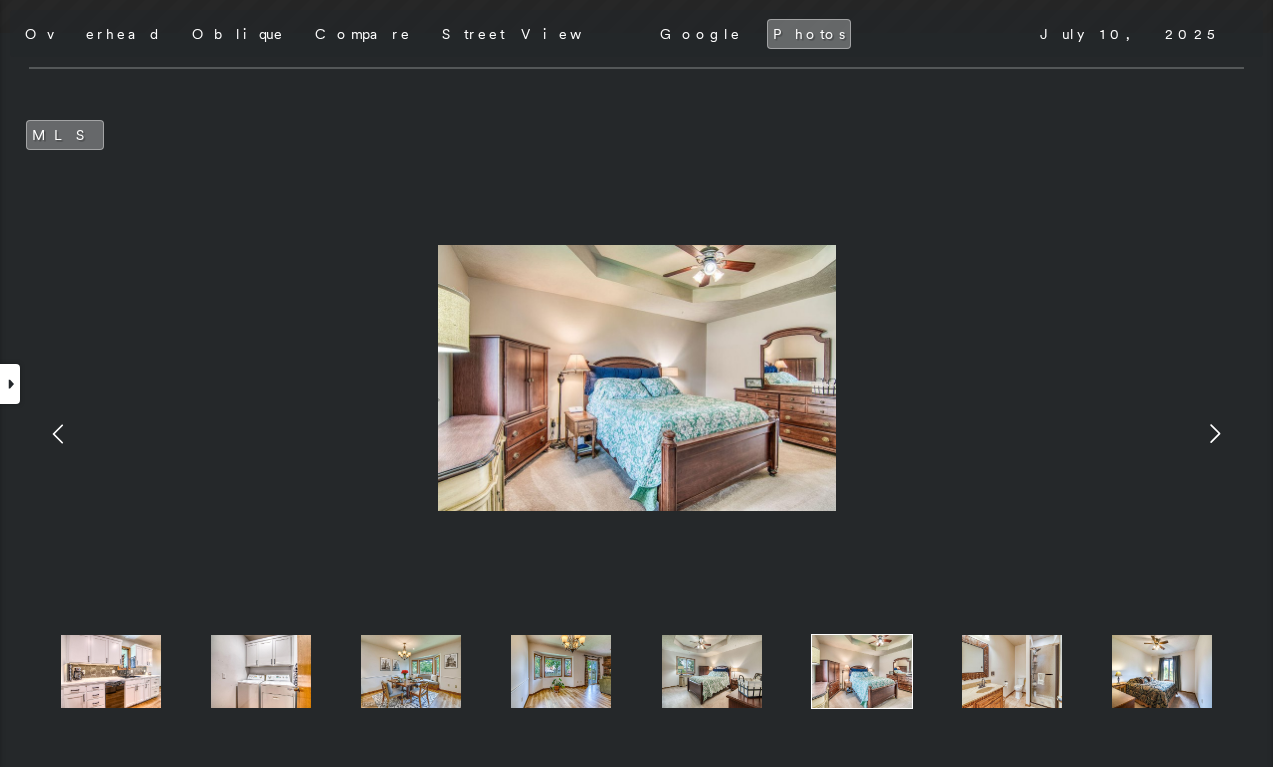 click 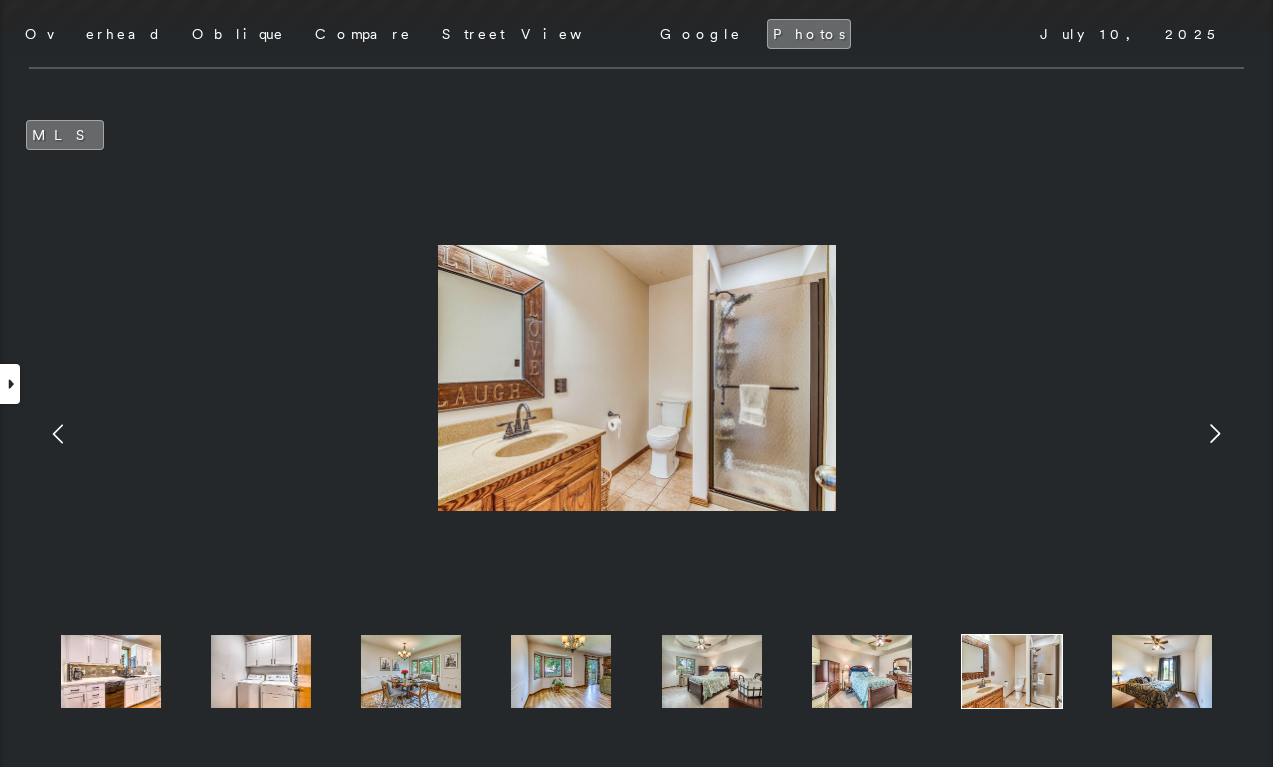 click 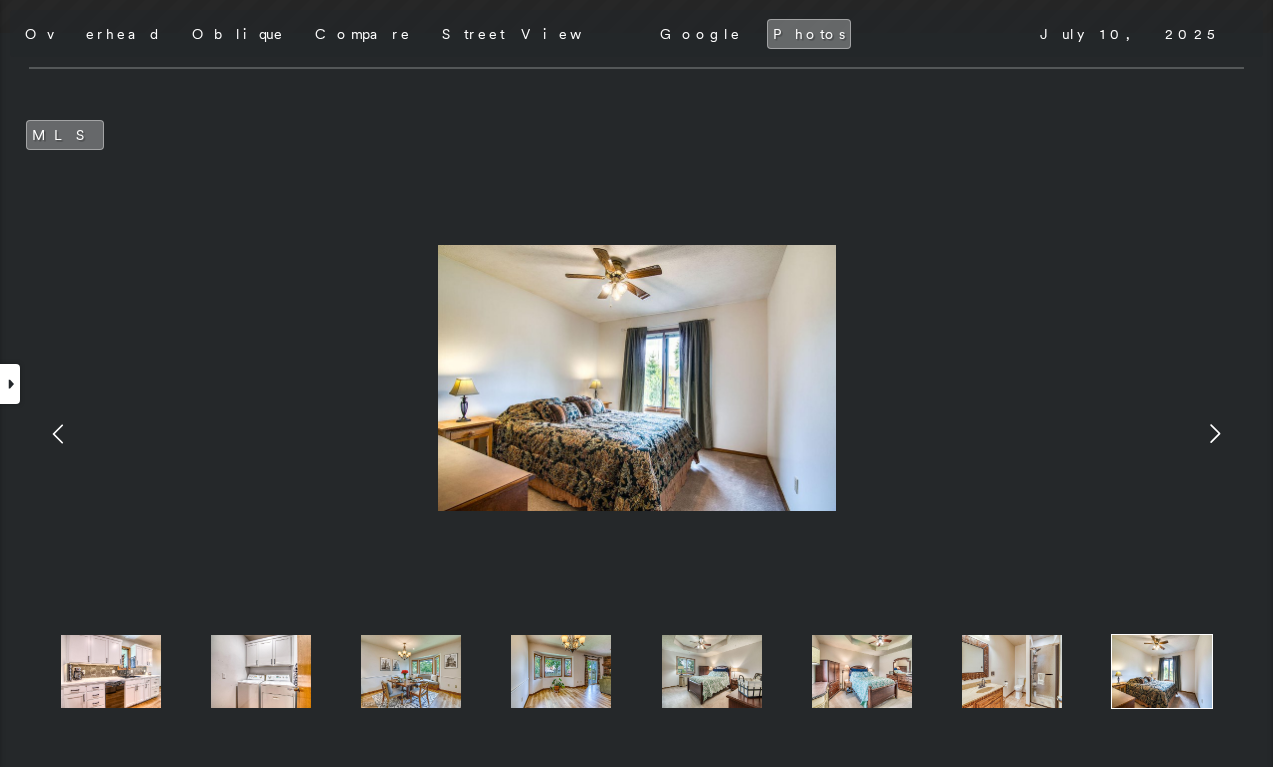 click 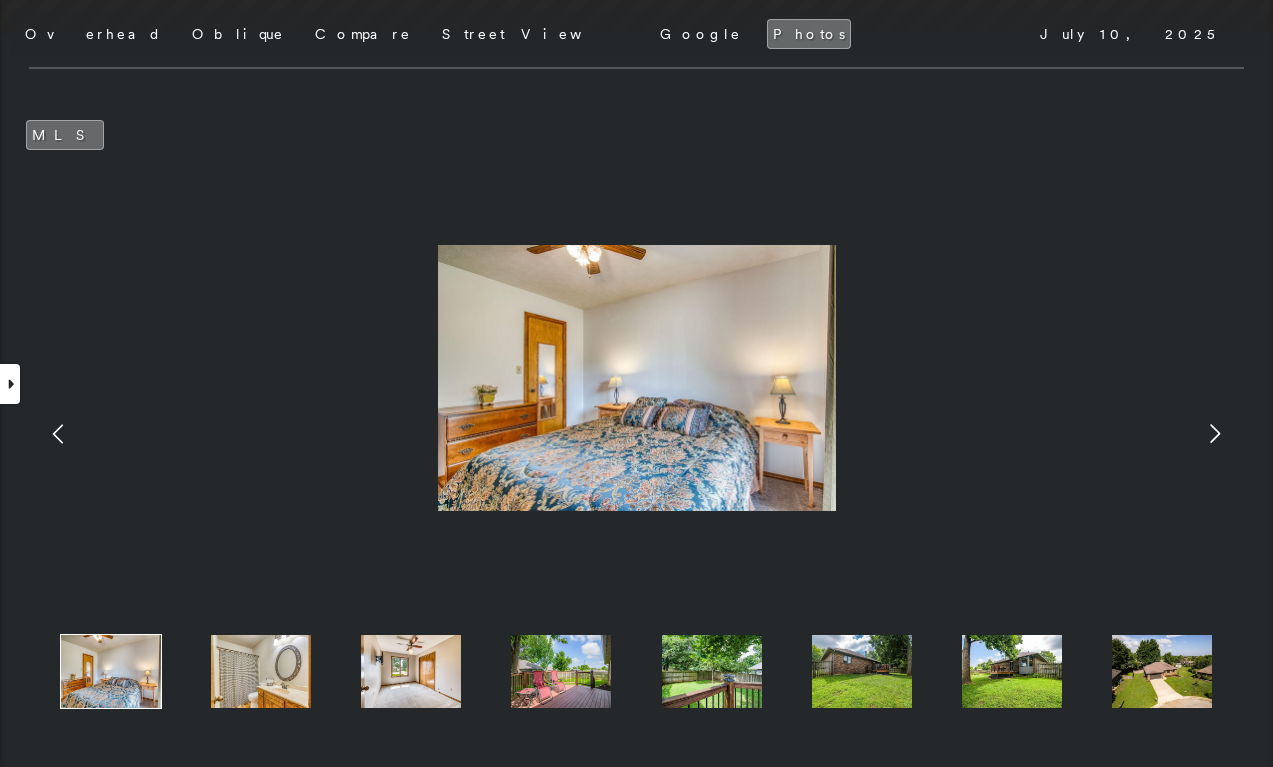 click 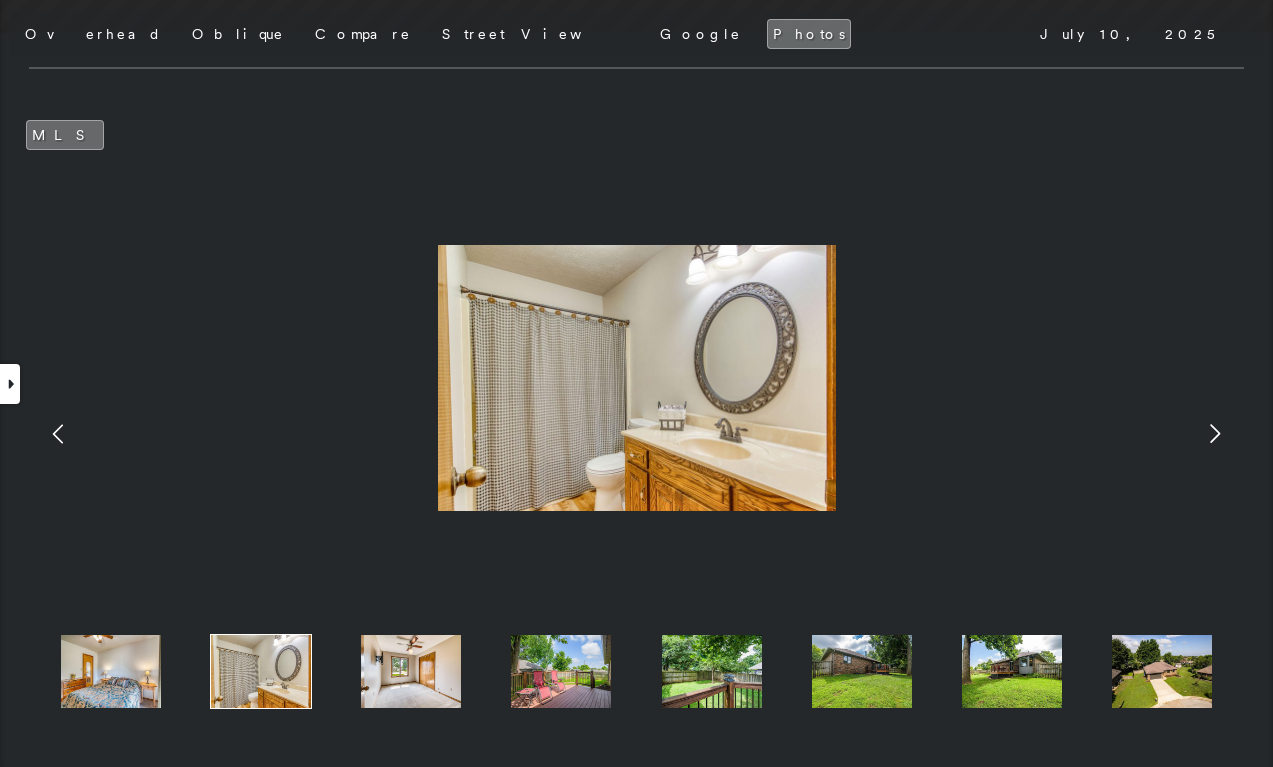 click 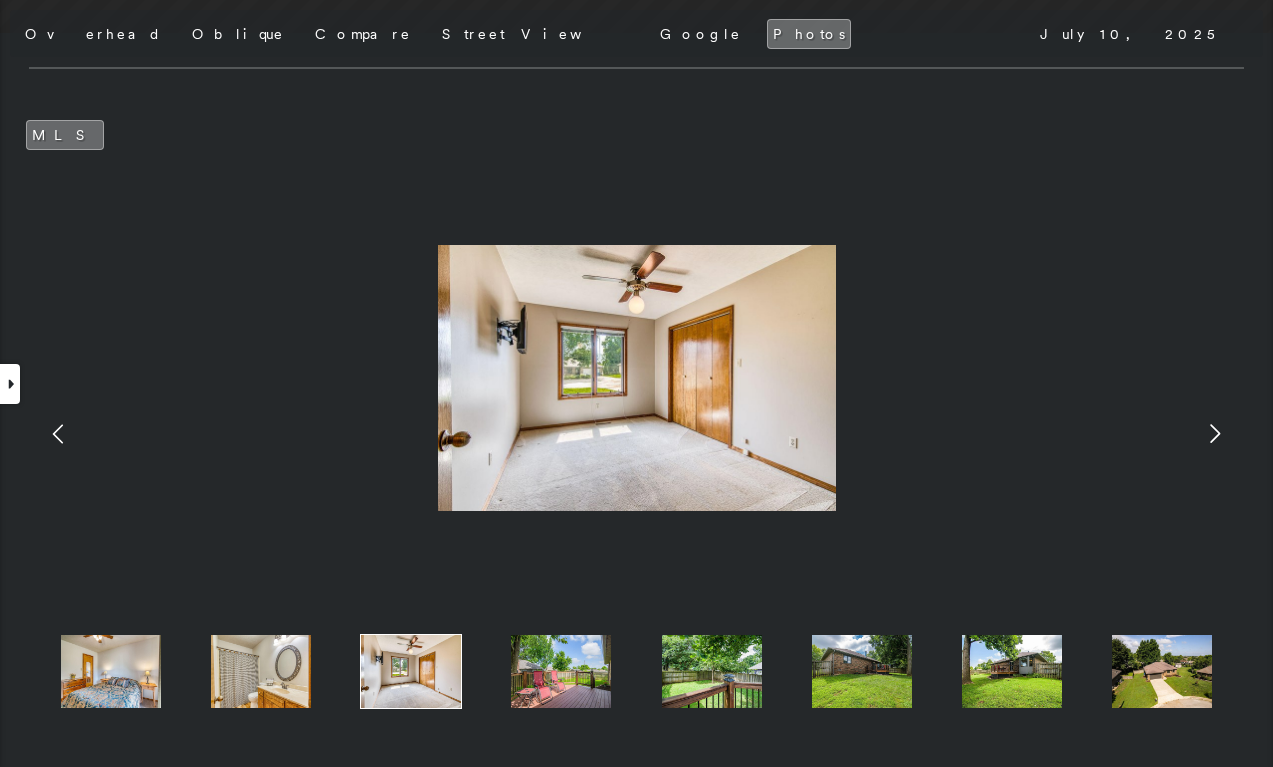 click 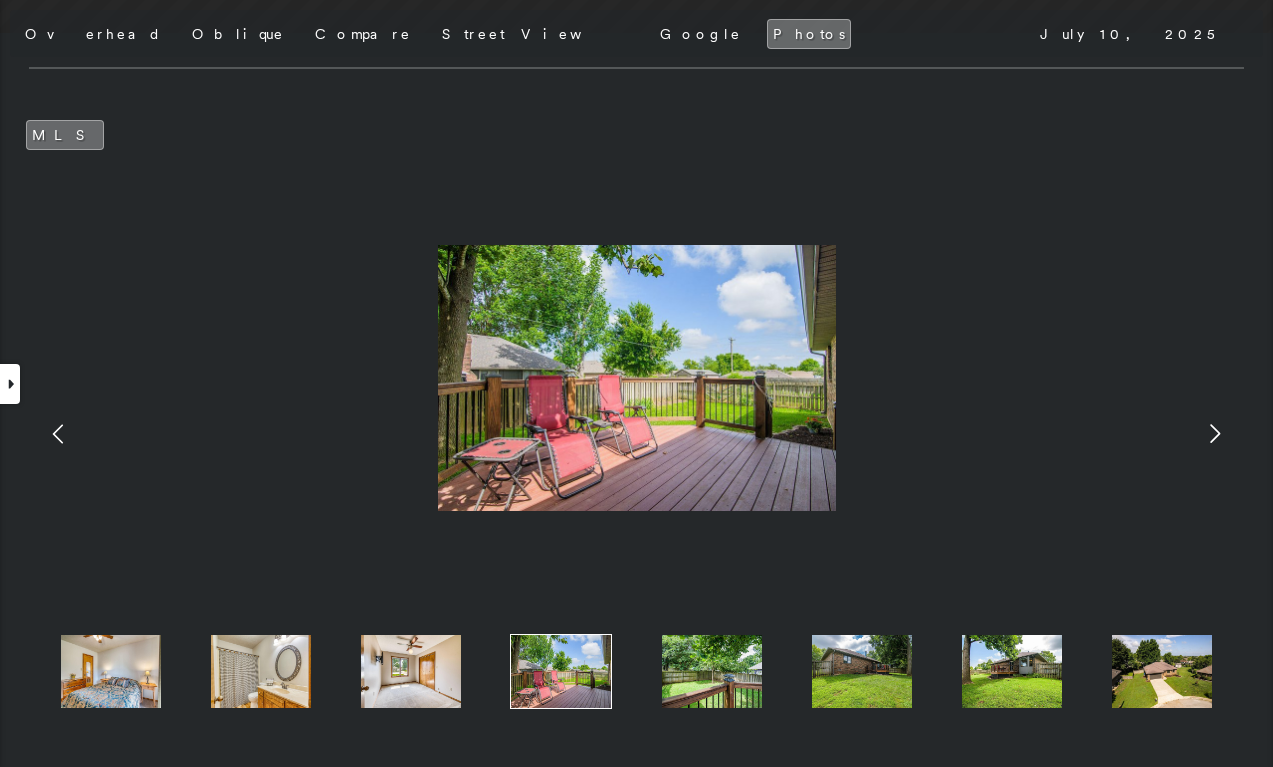 click 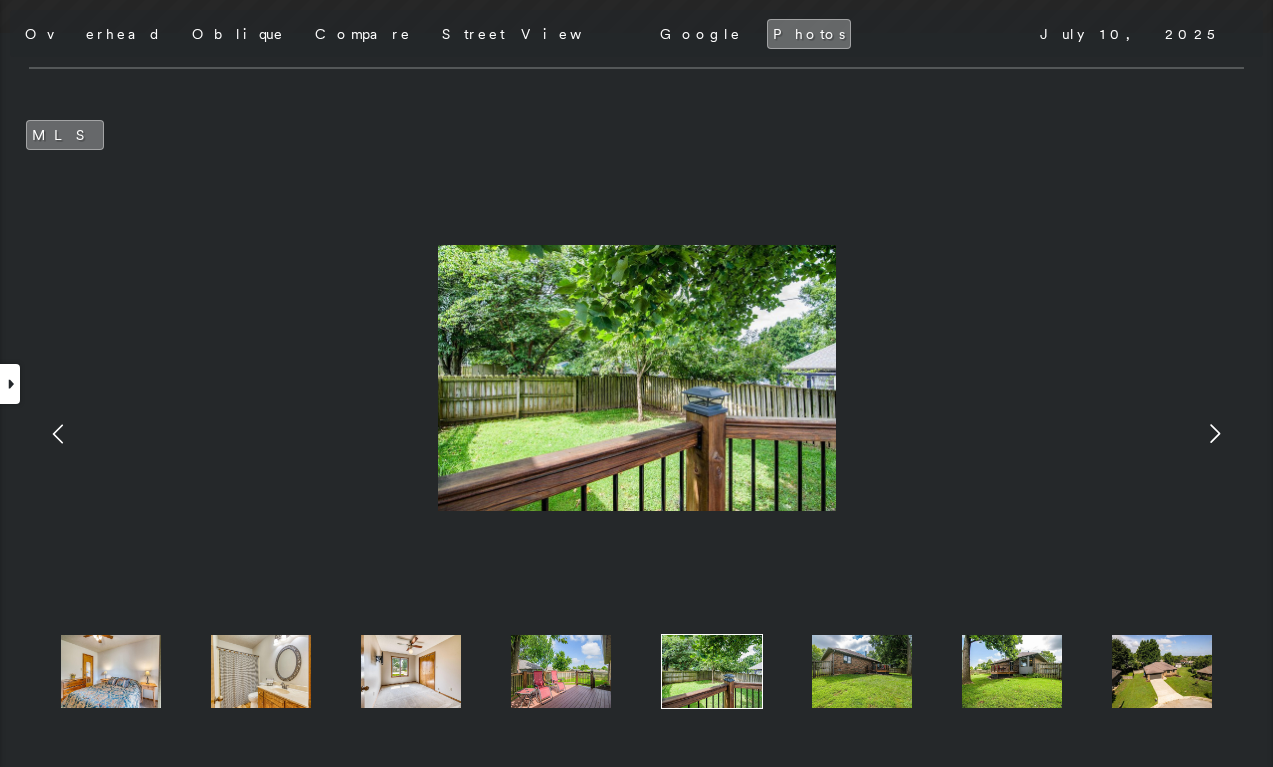 click 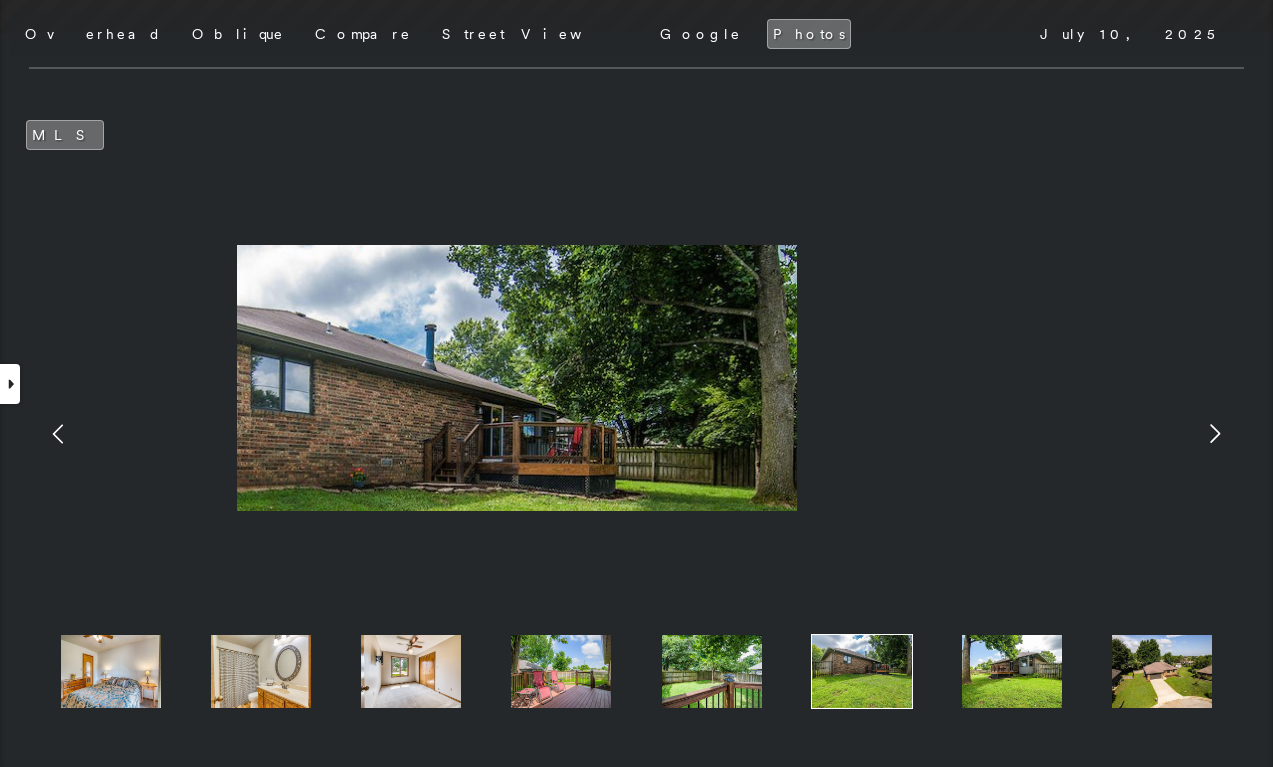 drag, startPoint x: 838, startPoint y: 349, endPoint x: 738, endPoint y: 468, distance: 155.4381 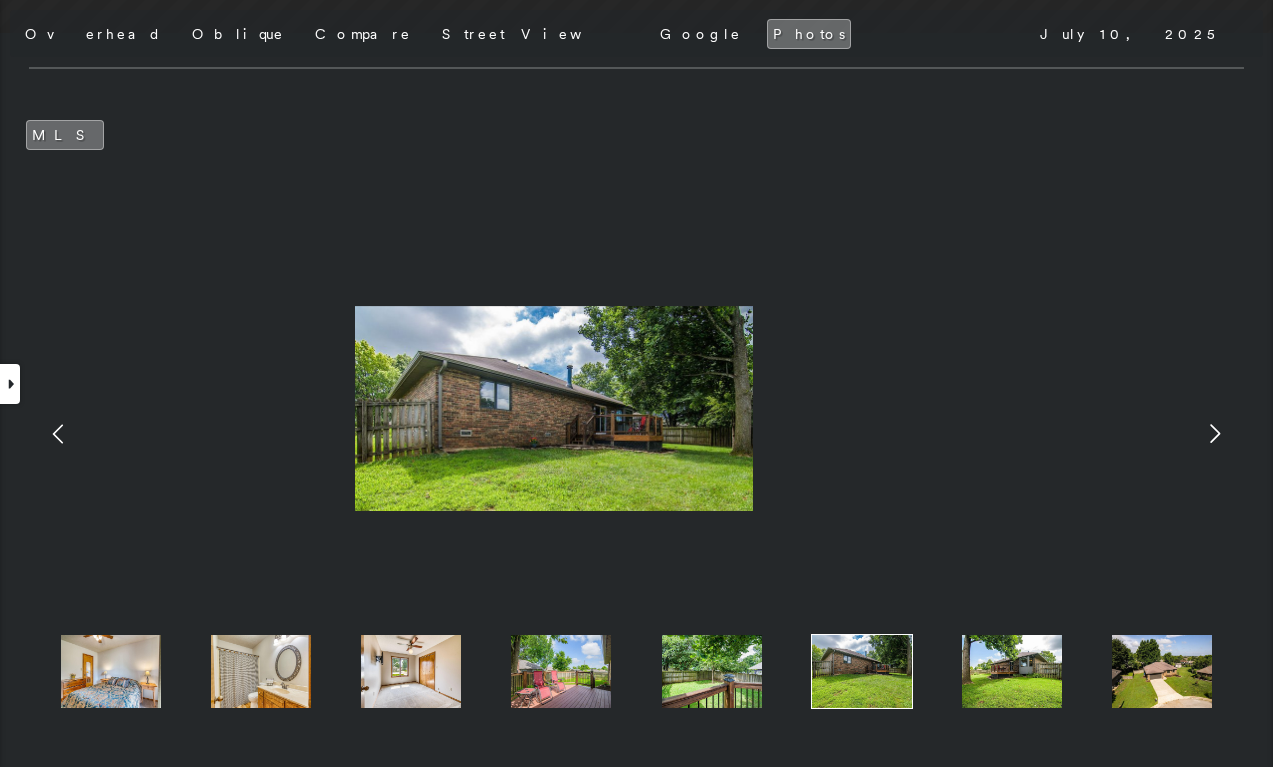 click 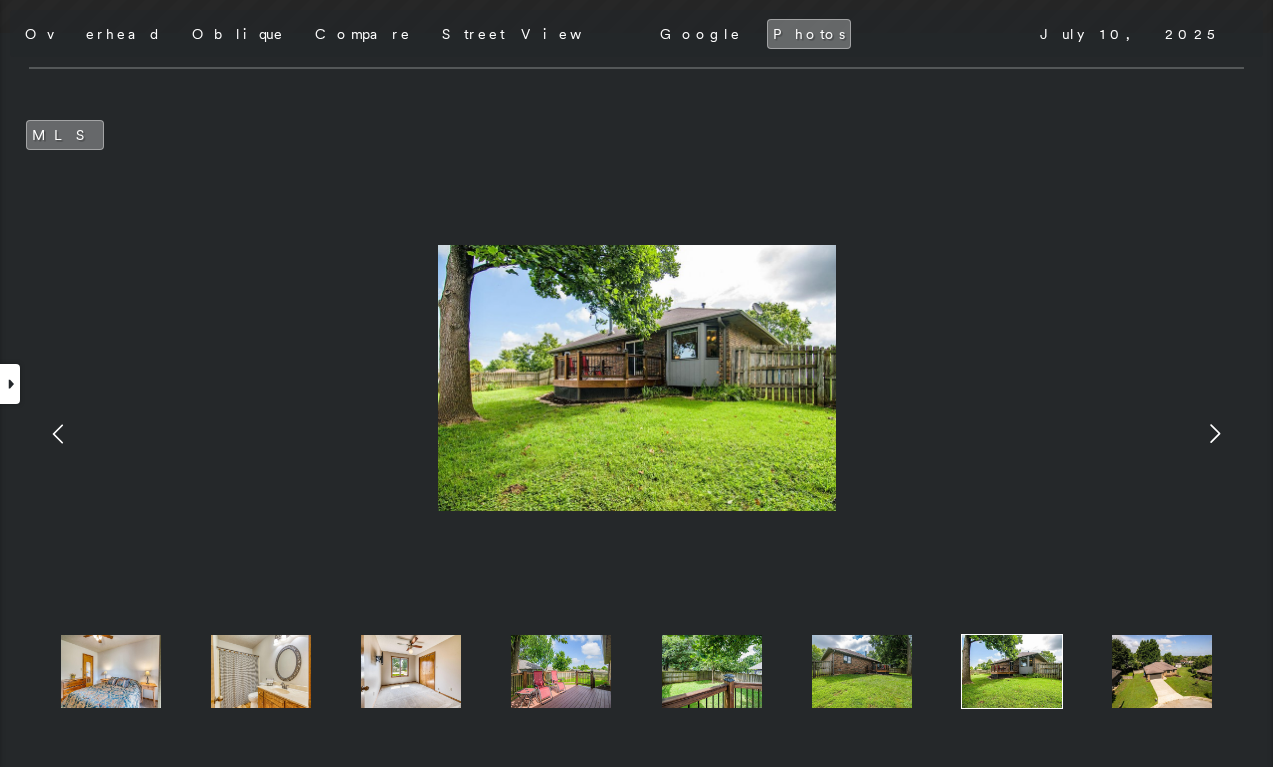 click 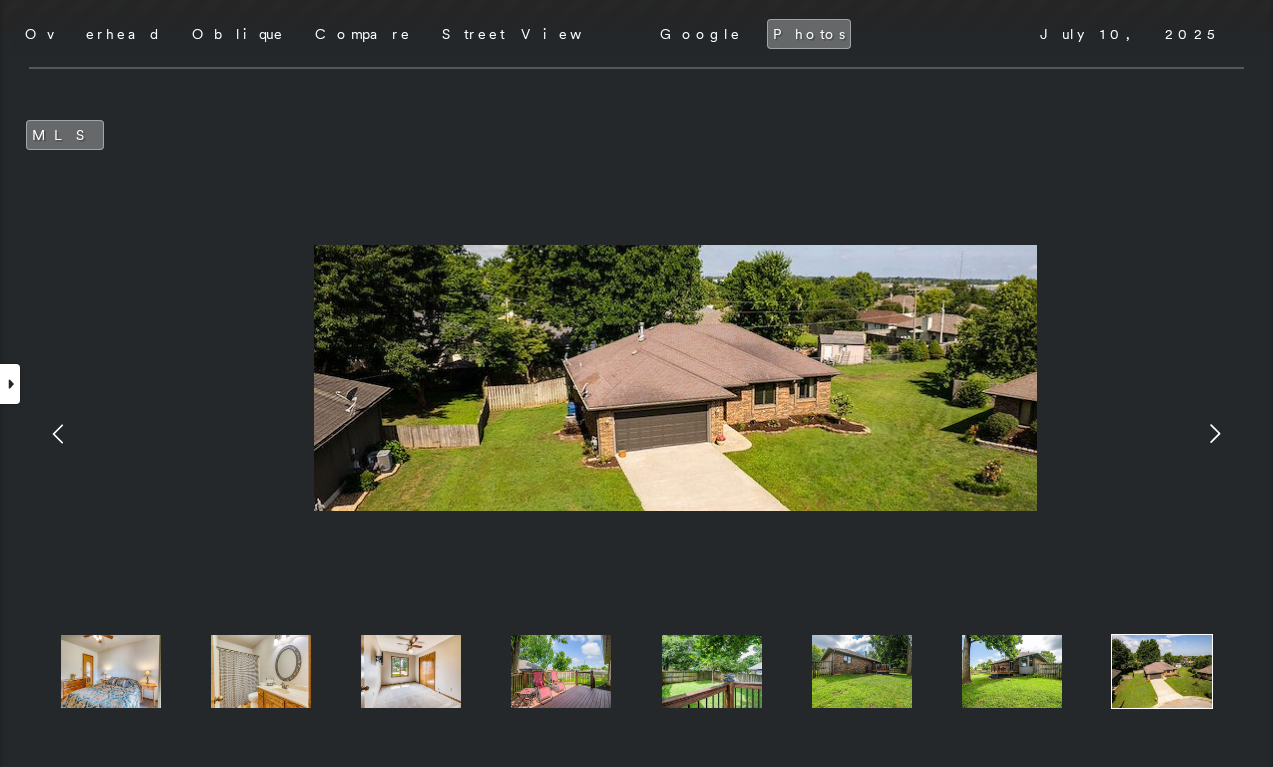 click 